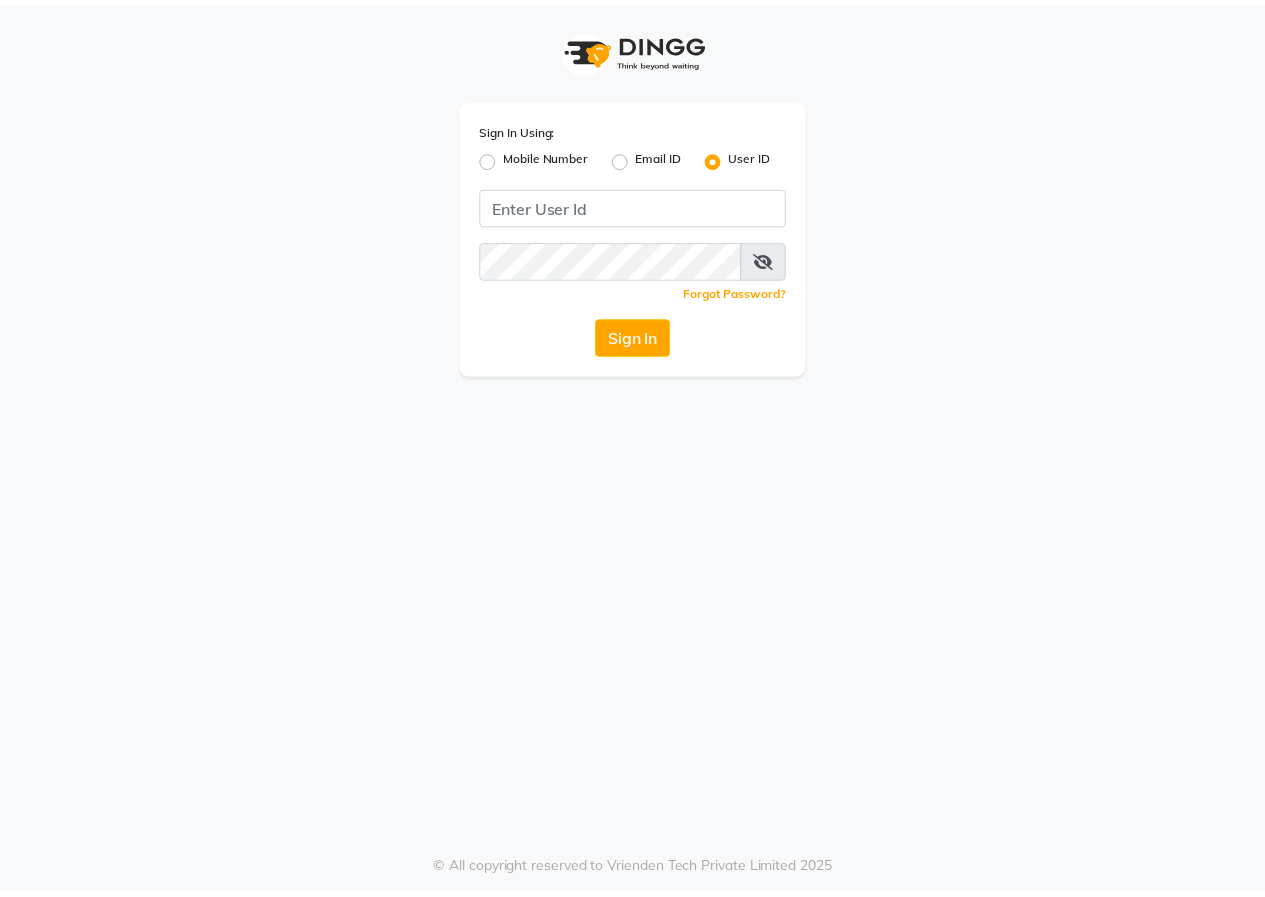 scroll, scrollTop: 0, scrollLeft: 0, axis: both 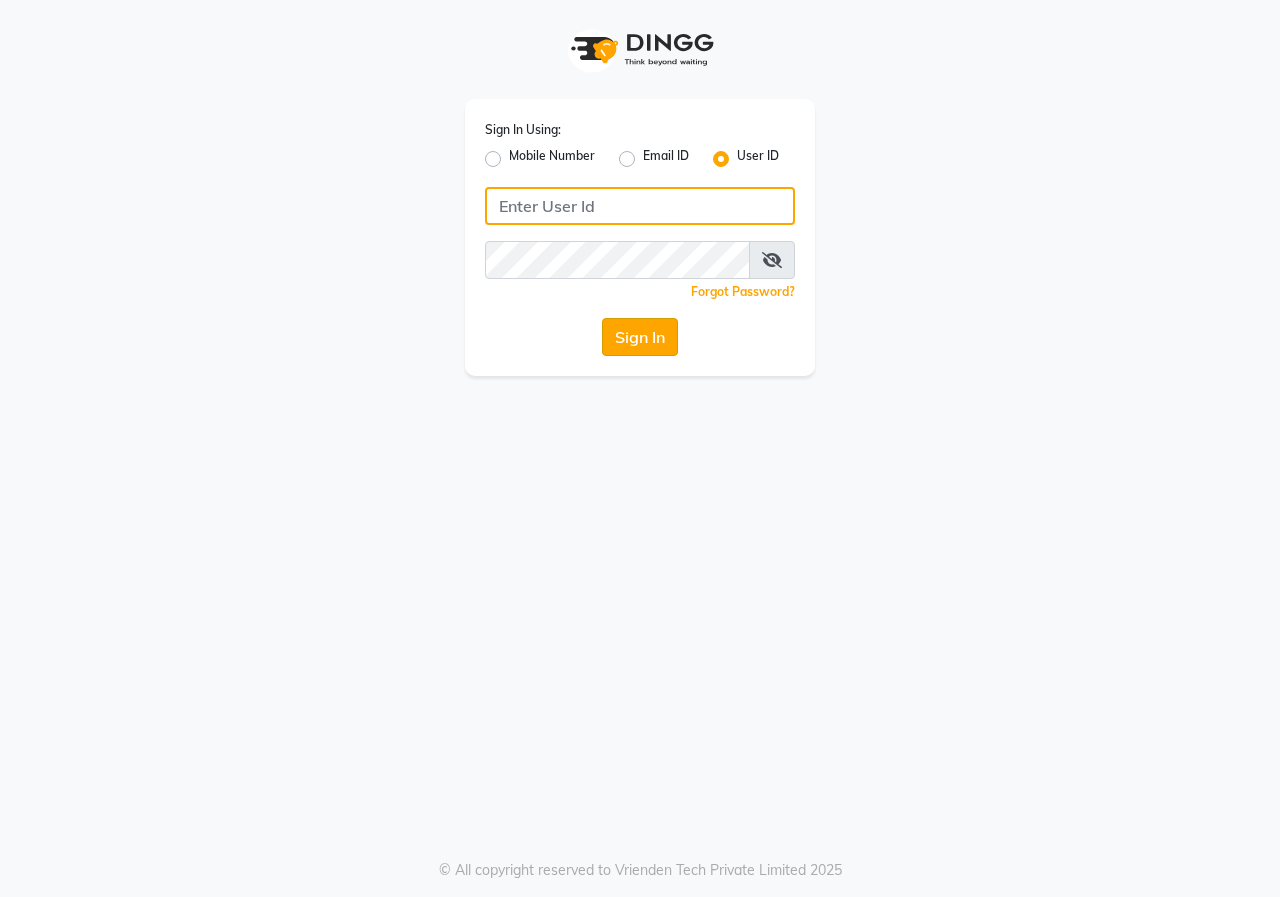 type on "[PHONE]" 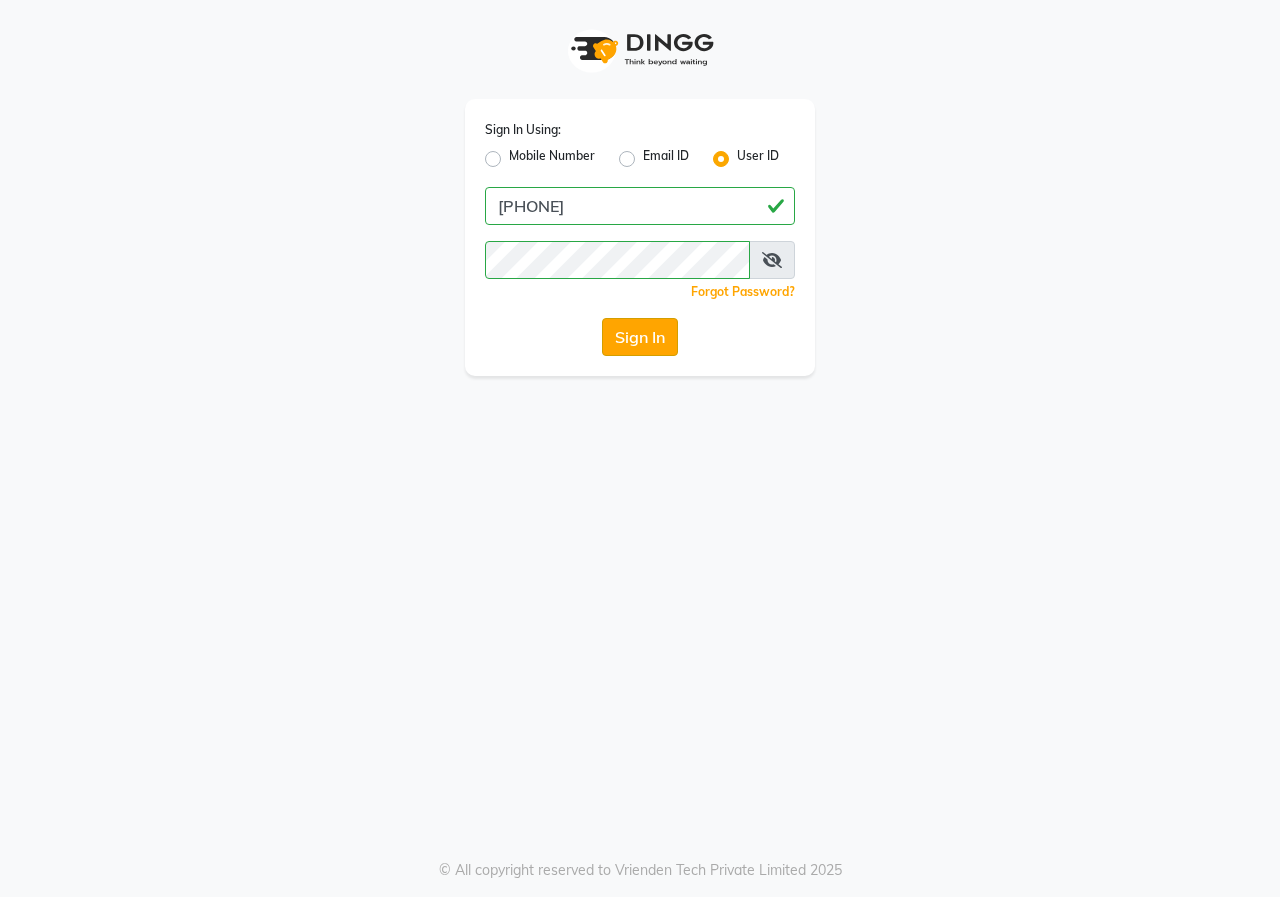click on "Sign In" 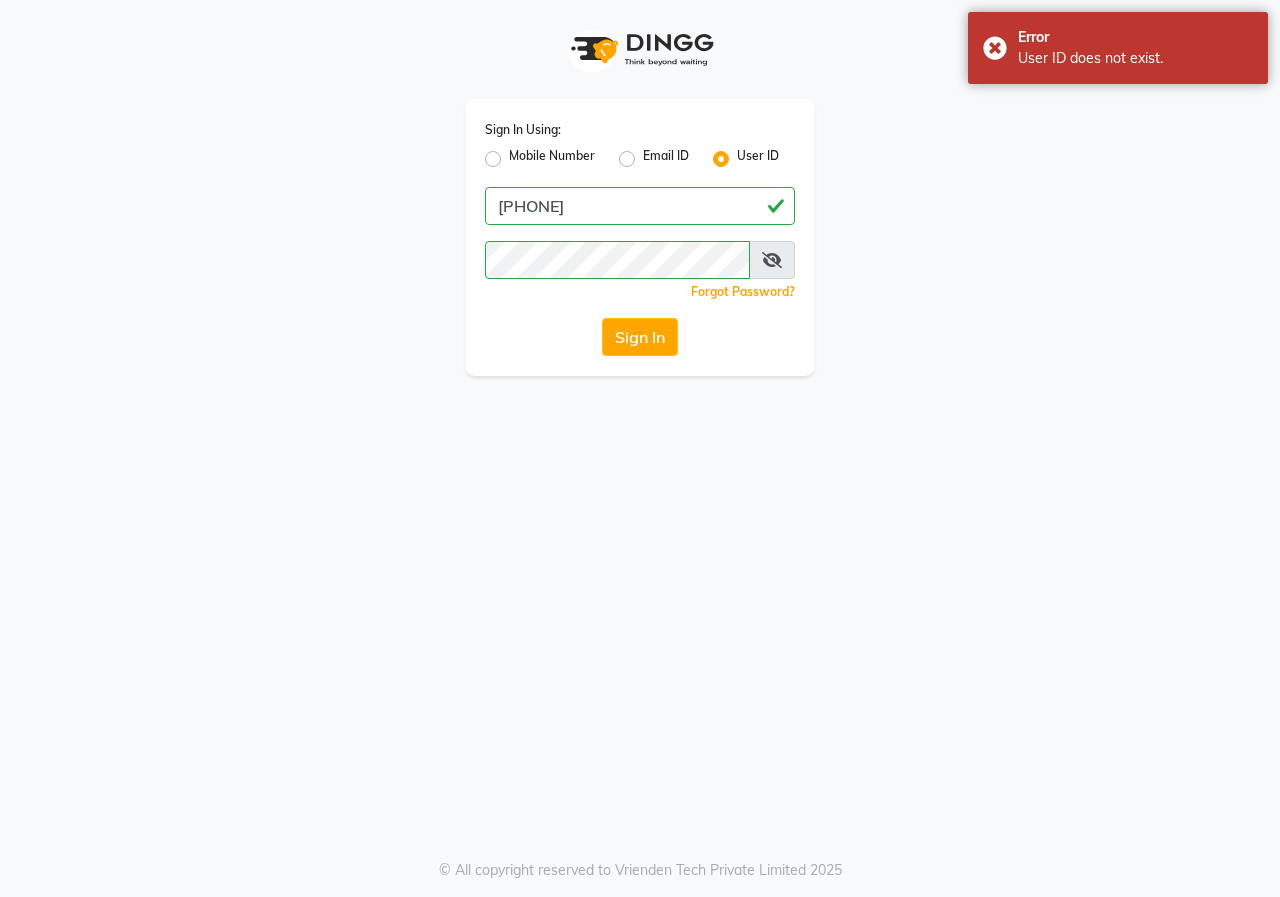 click on "Mobile Number" 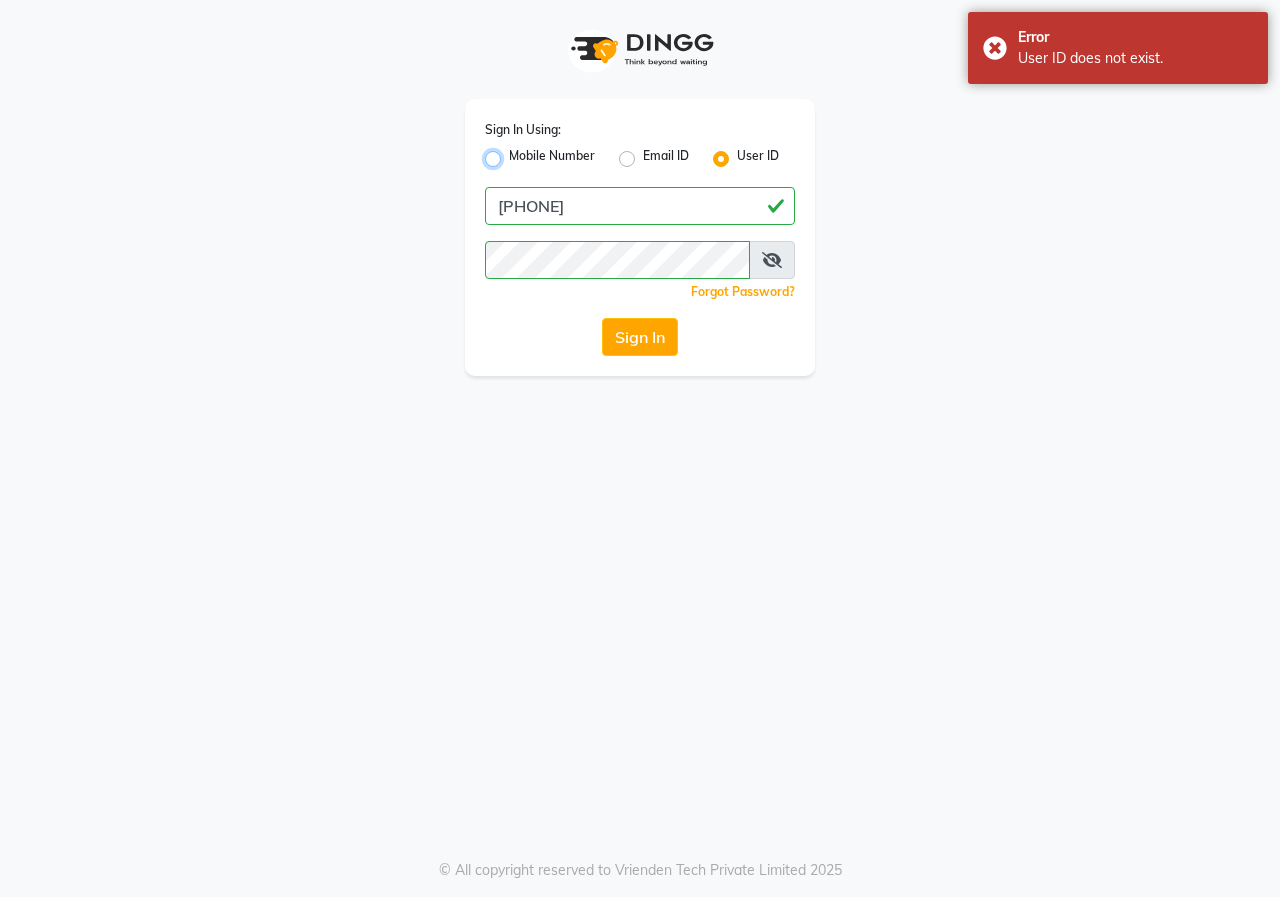 click on "Mobile Number" at bounding box center [515, 153] 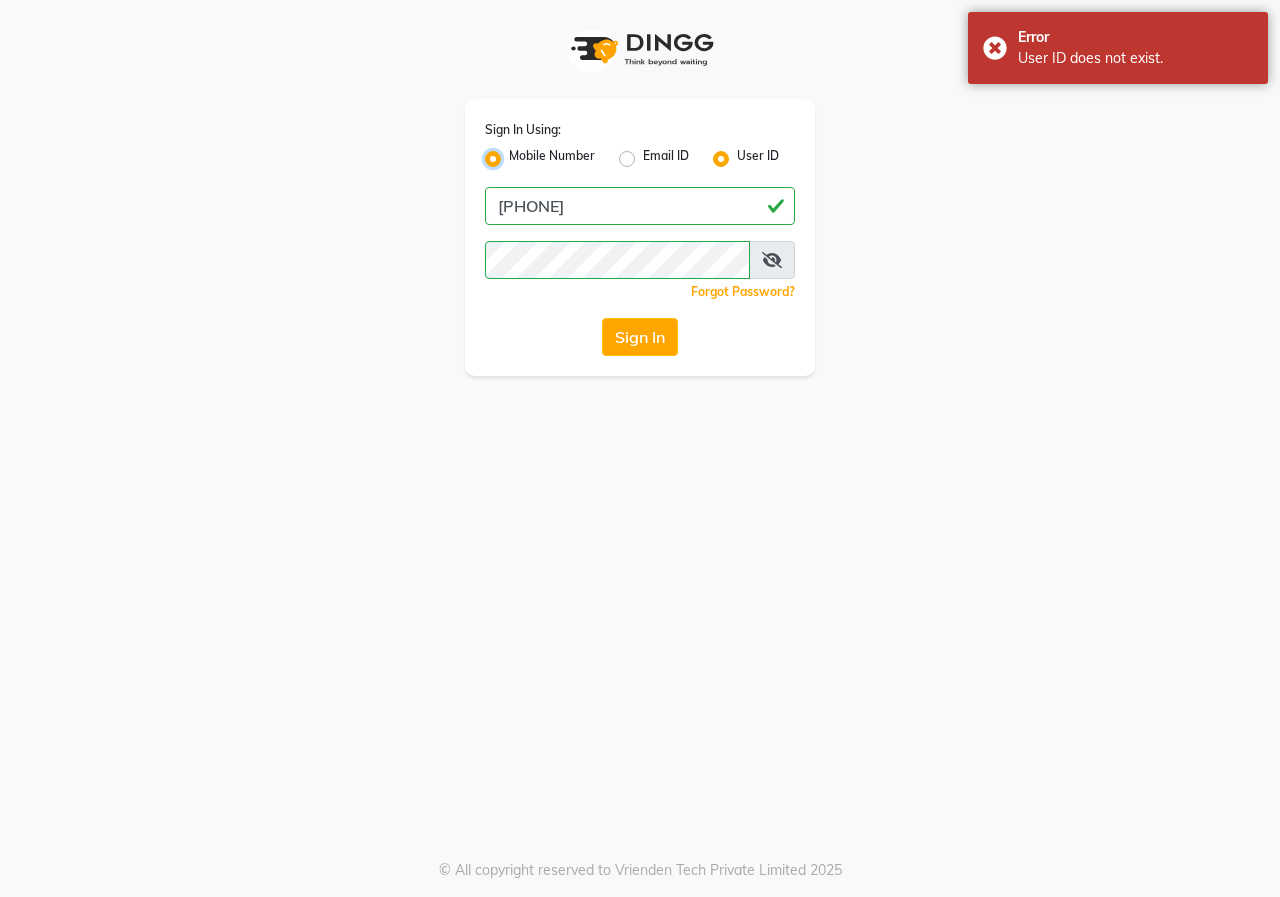 radio on "false" 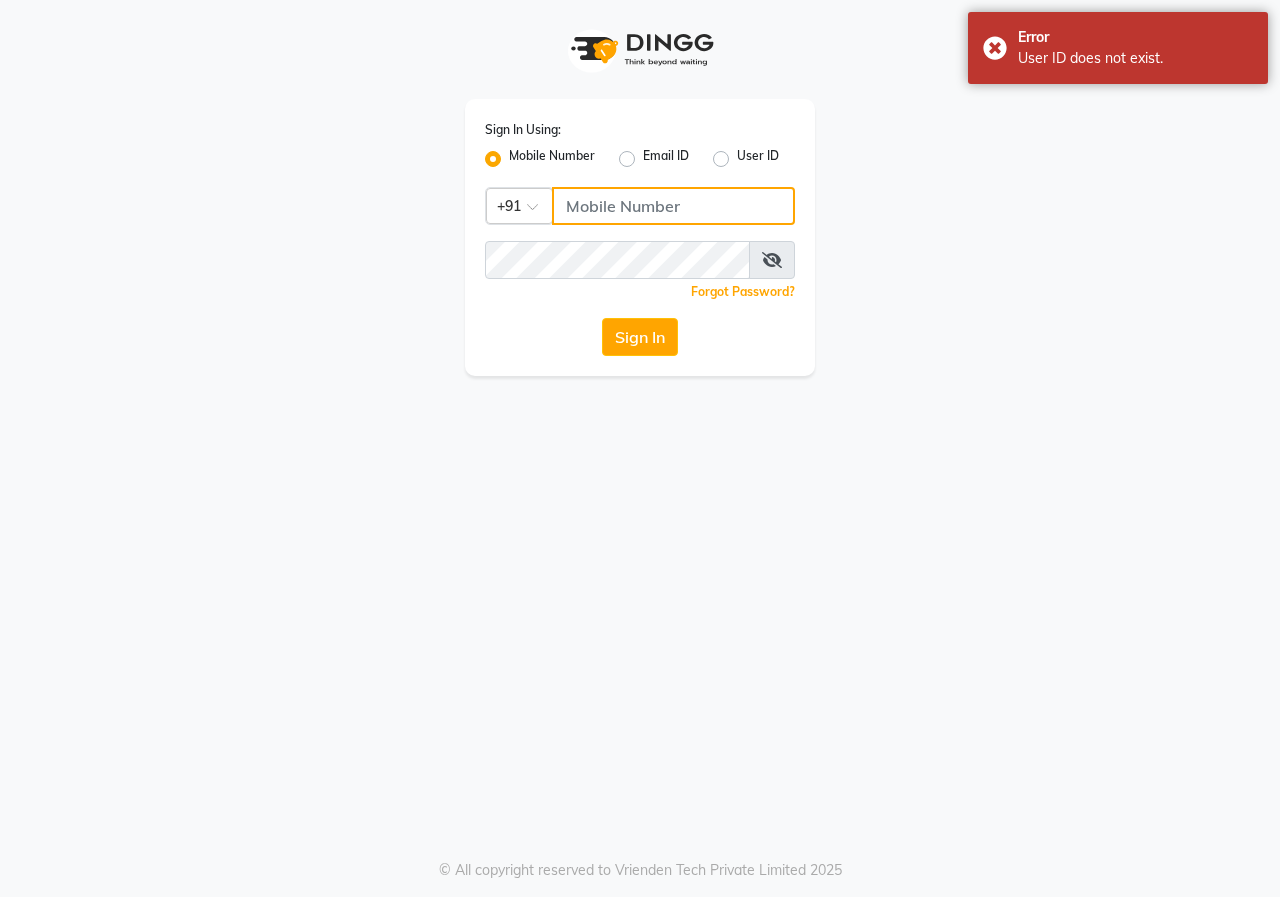 click 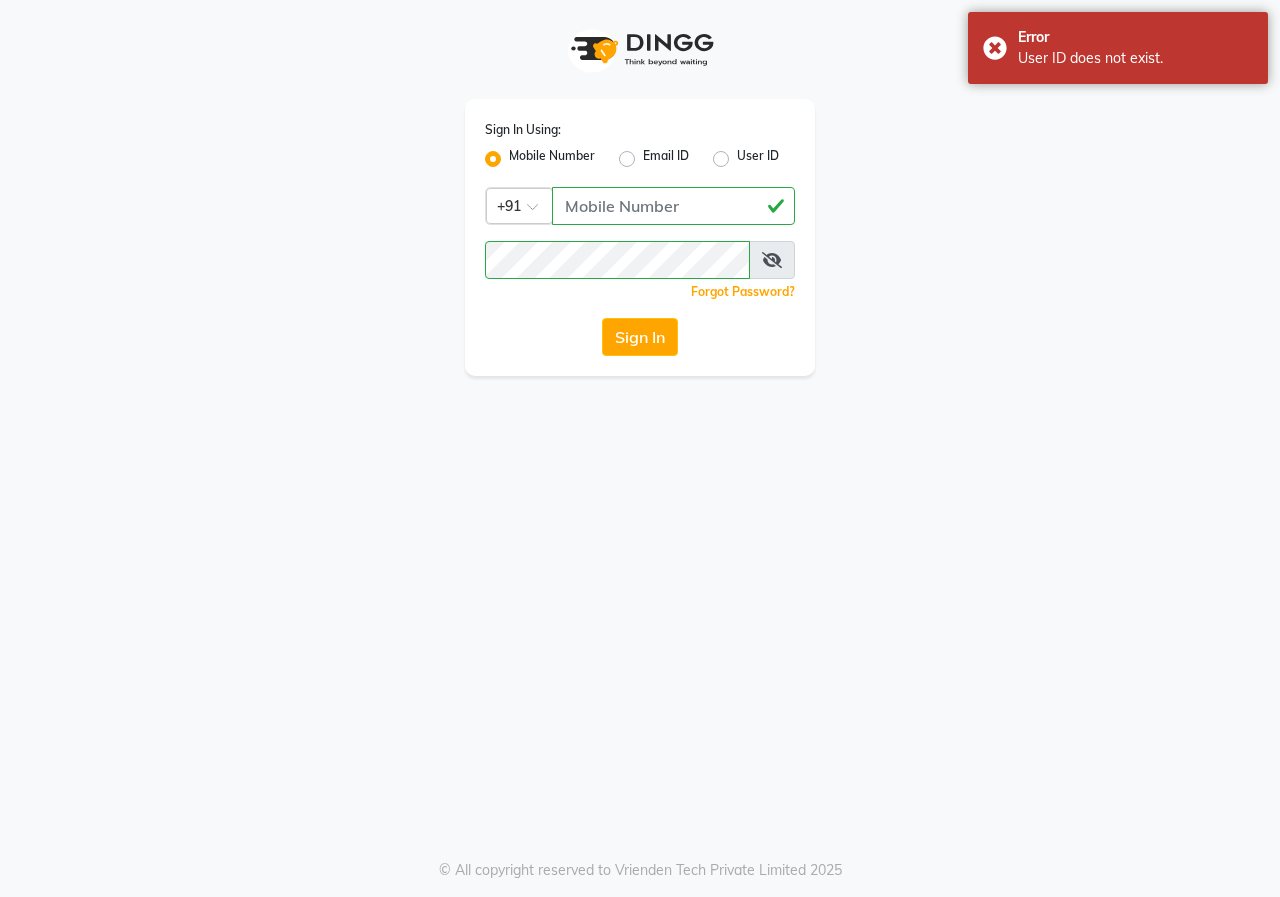 click at bounding box center (772, 260) 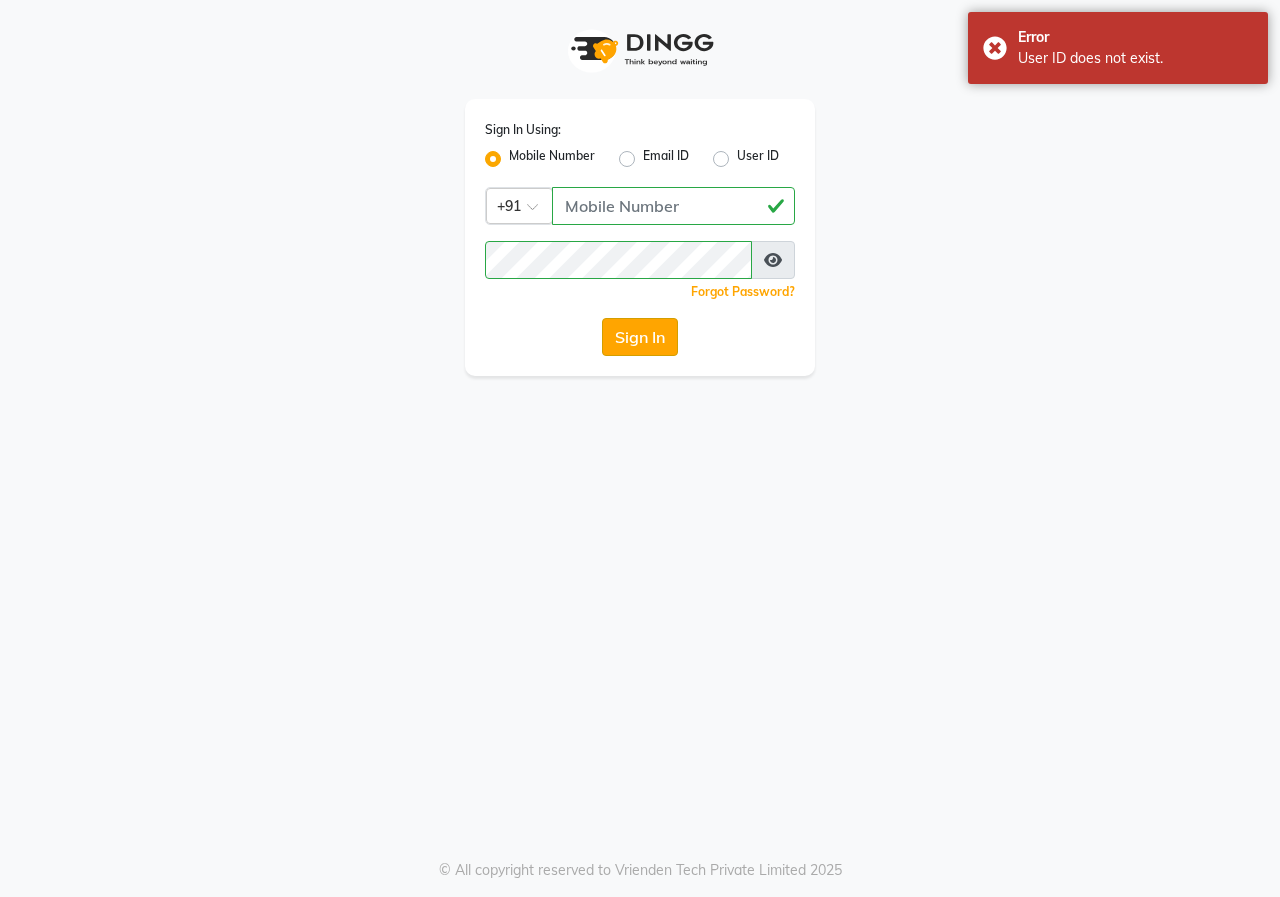 click on "Sign In" 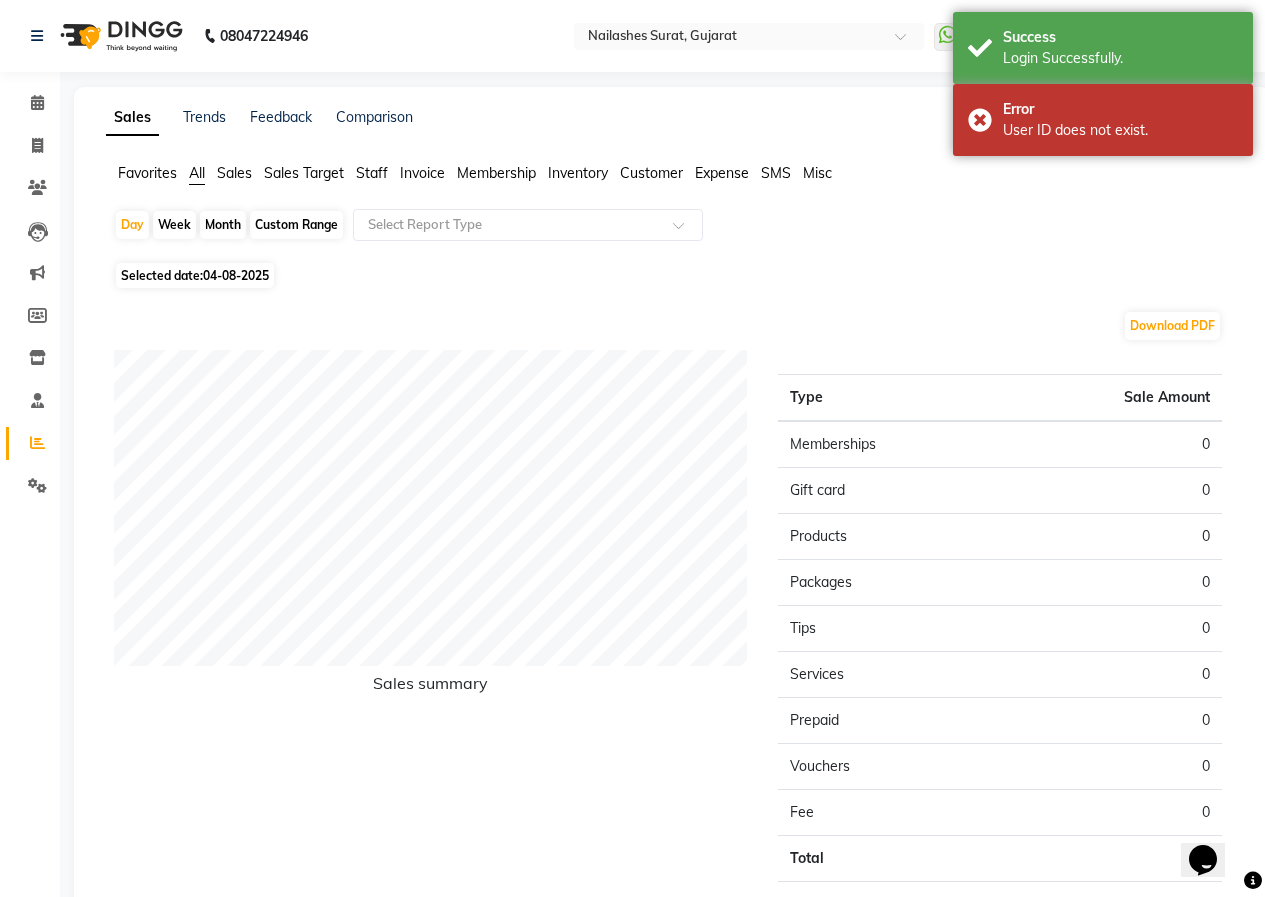 scroll, scrollTop: 0, scrollLeft: 0, axis: both 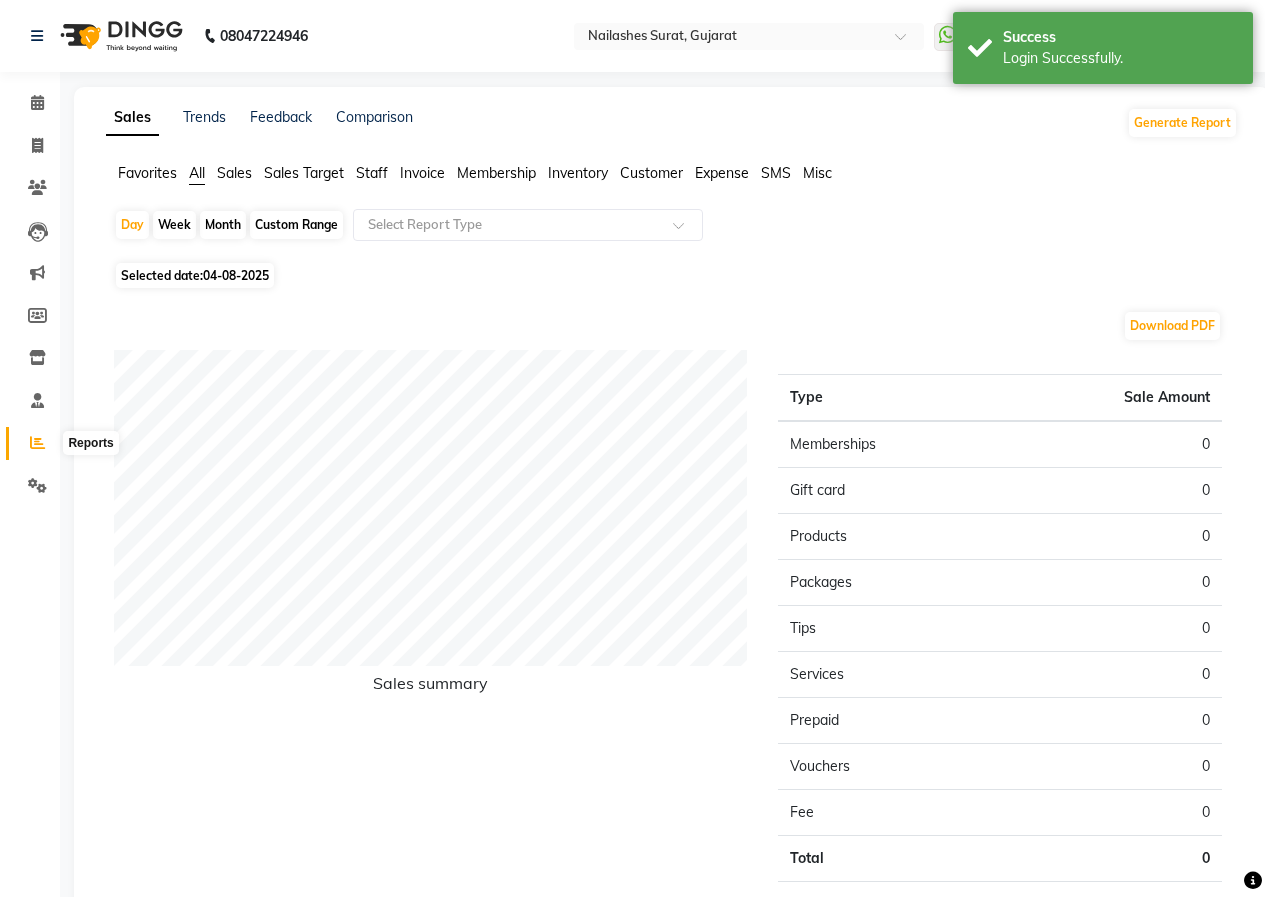 click 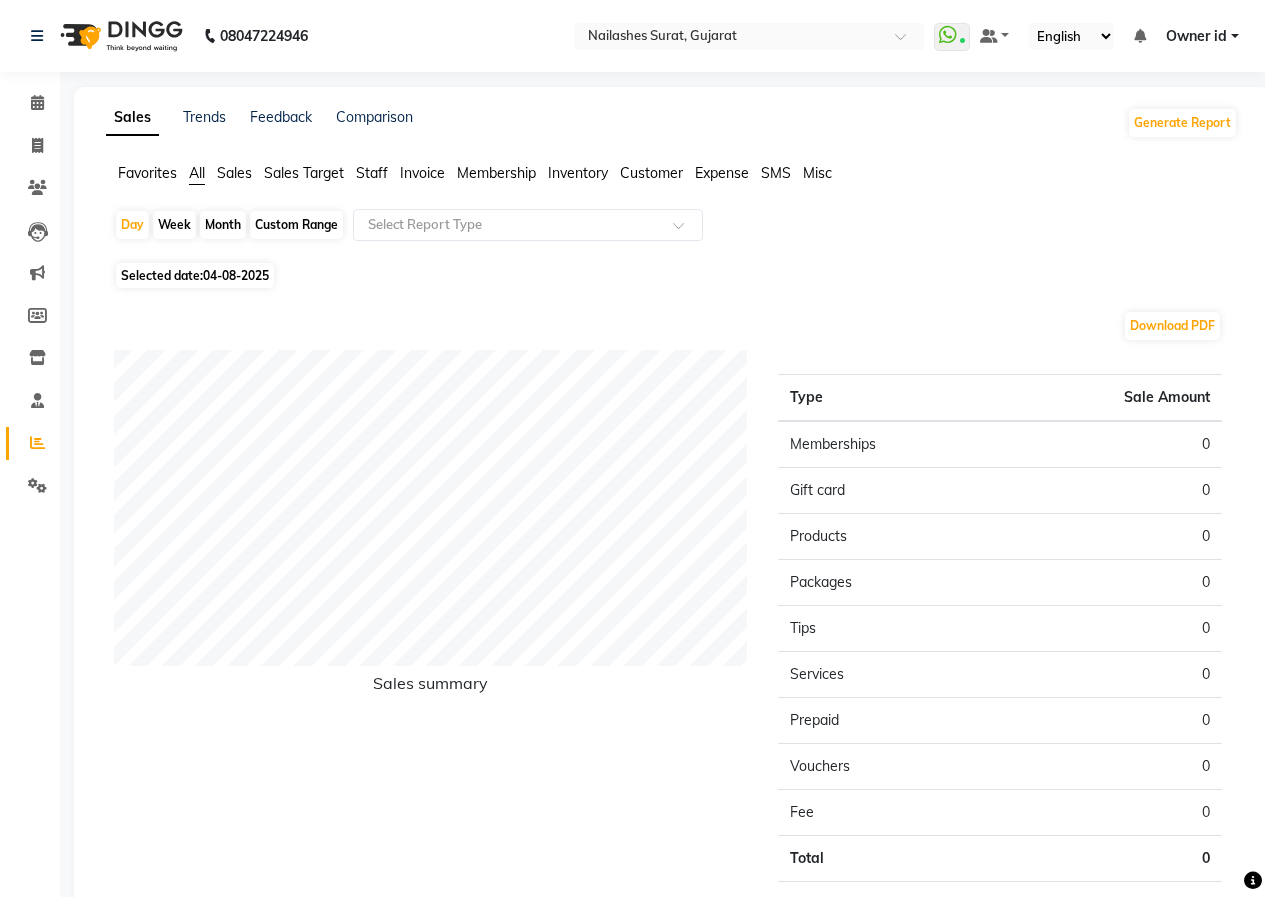 click on "Invoice" 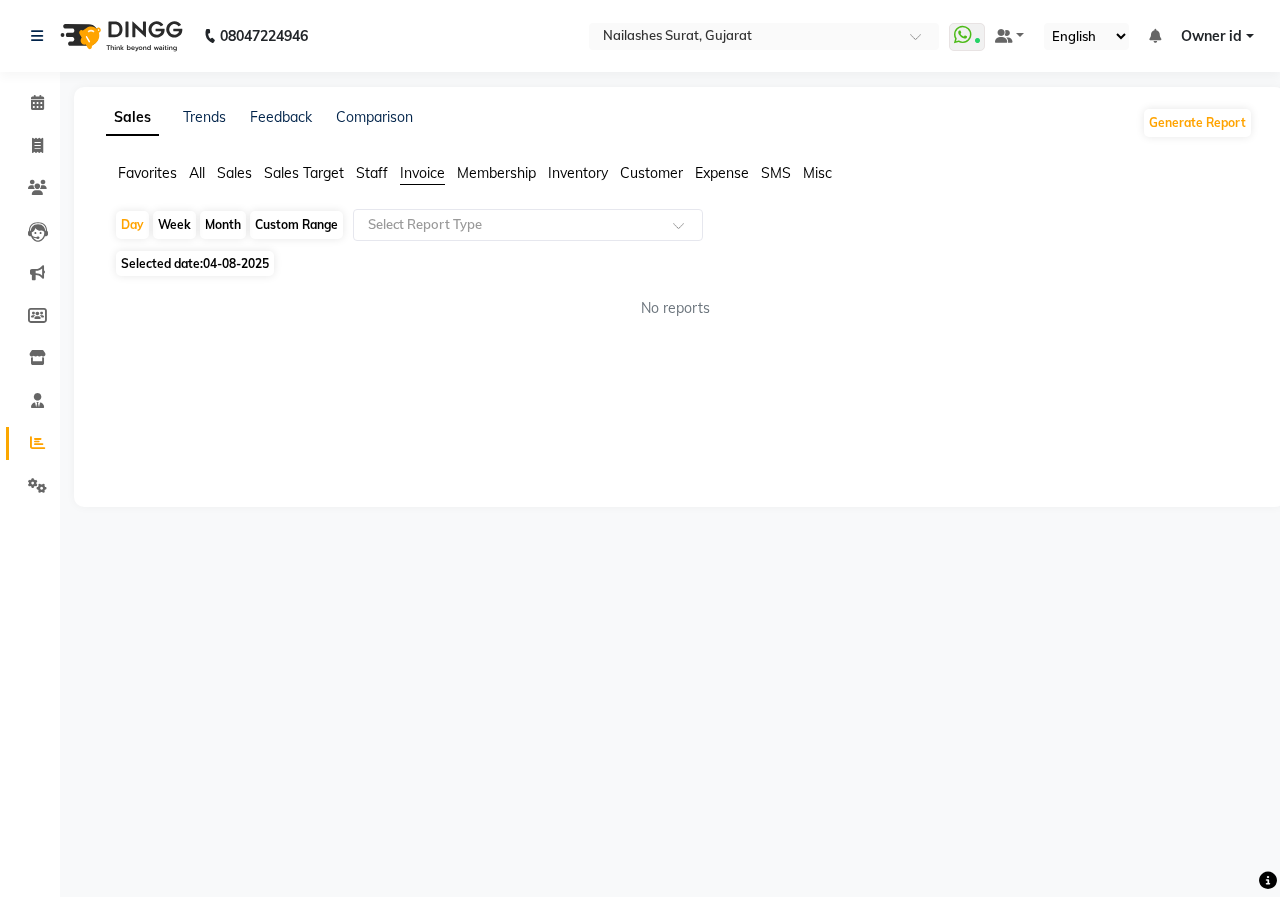 click on "Month" 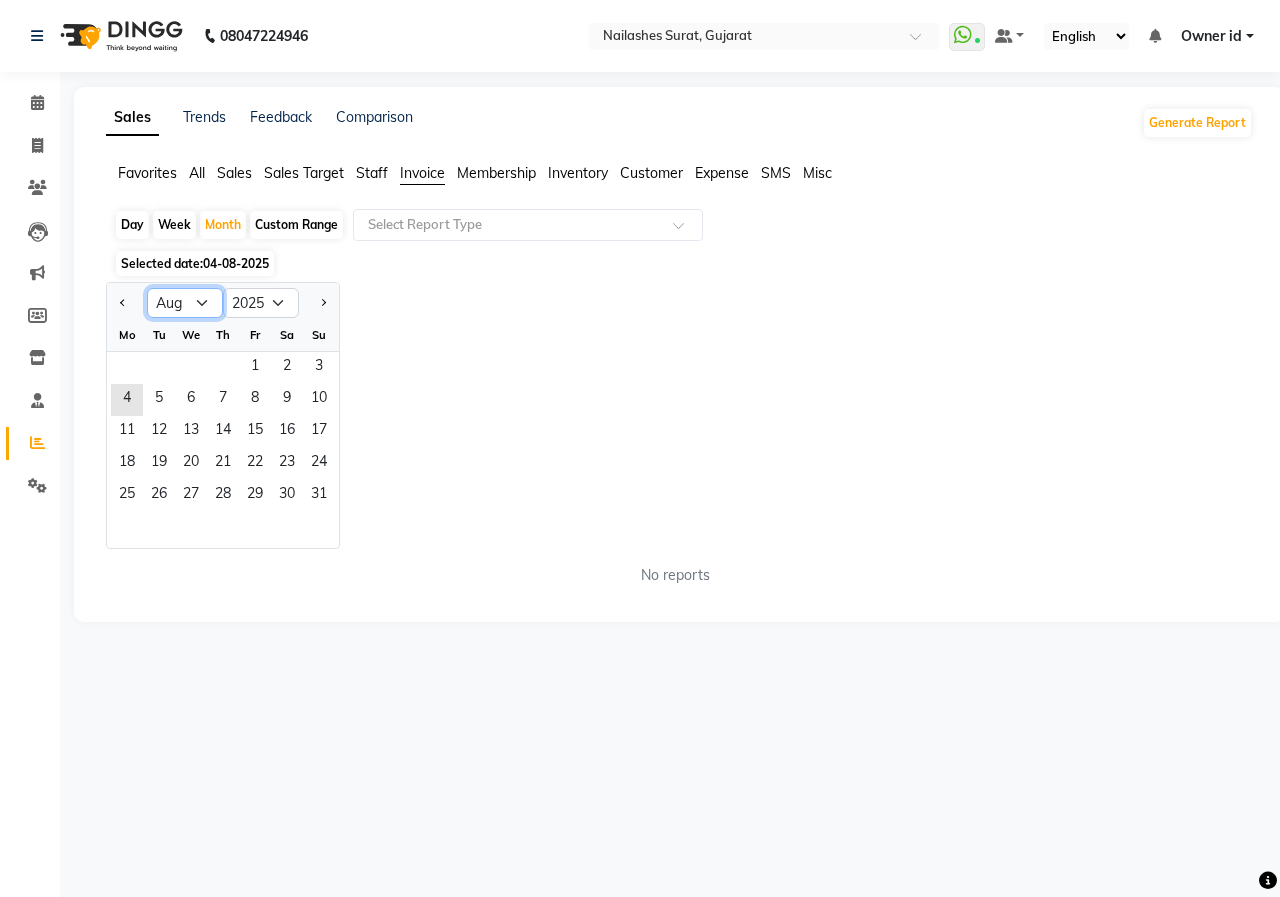 click on "Jan Feb Mar Apr May Jun Jul Aug Sep Oct Nov Dec" 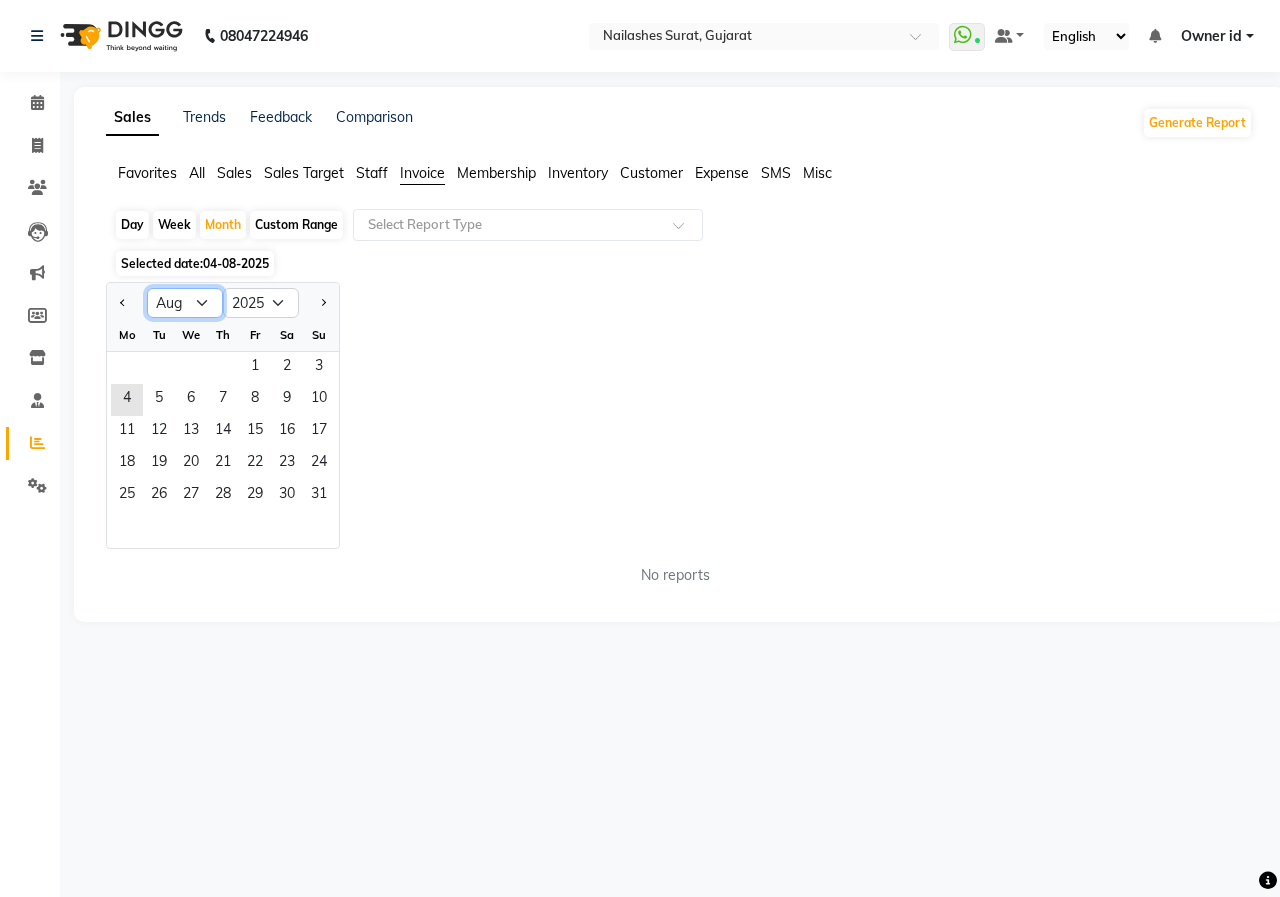 select on "7" 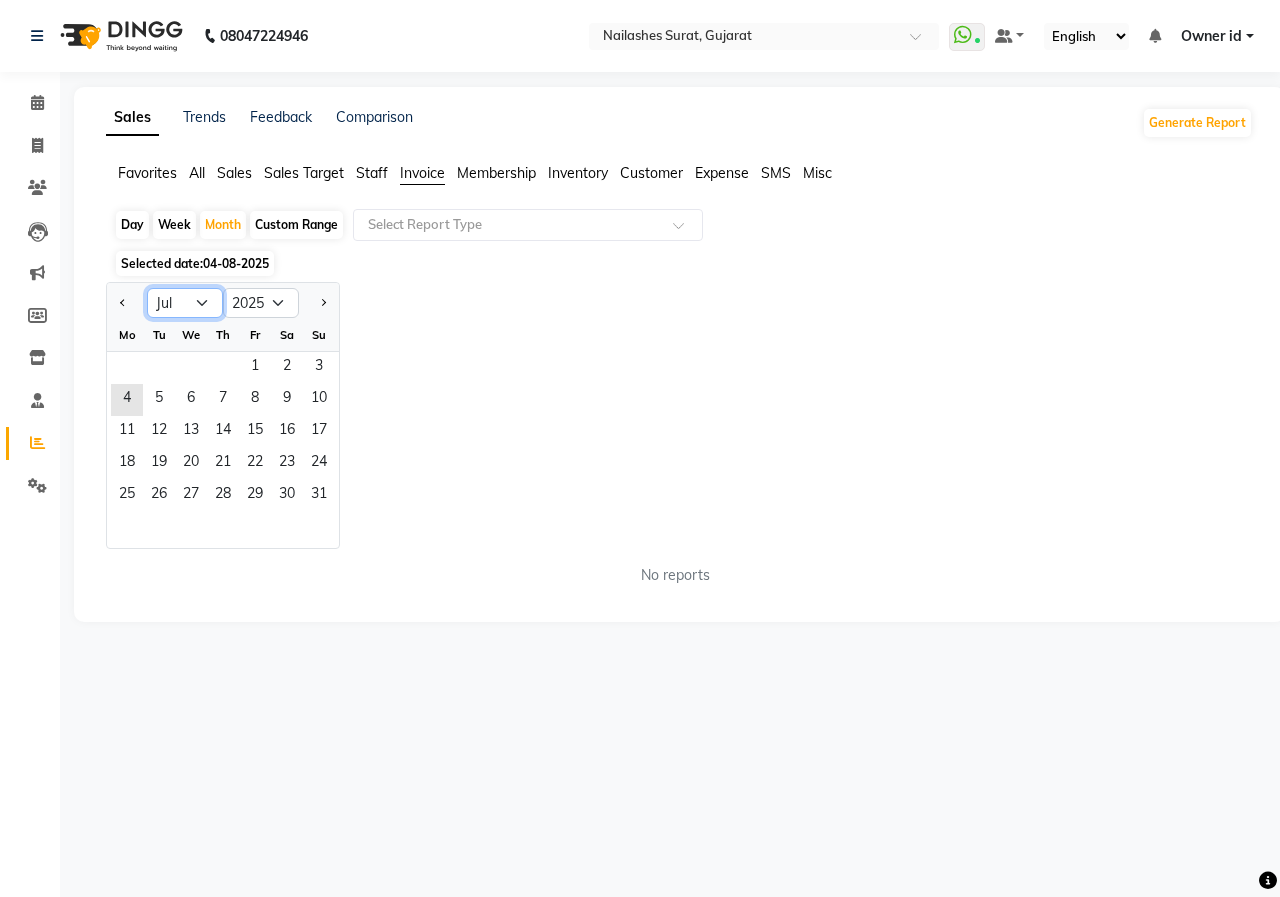 click on "Jan Feb Mar Apr May Jun Jul Aug Sep Oct Nov Dec" 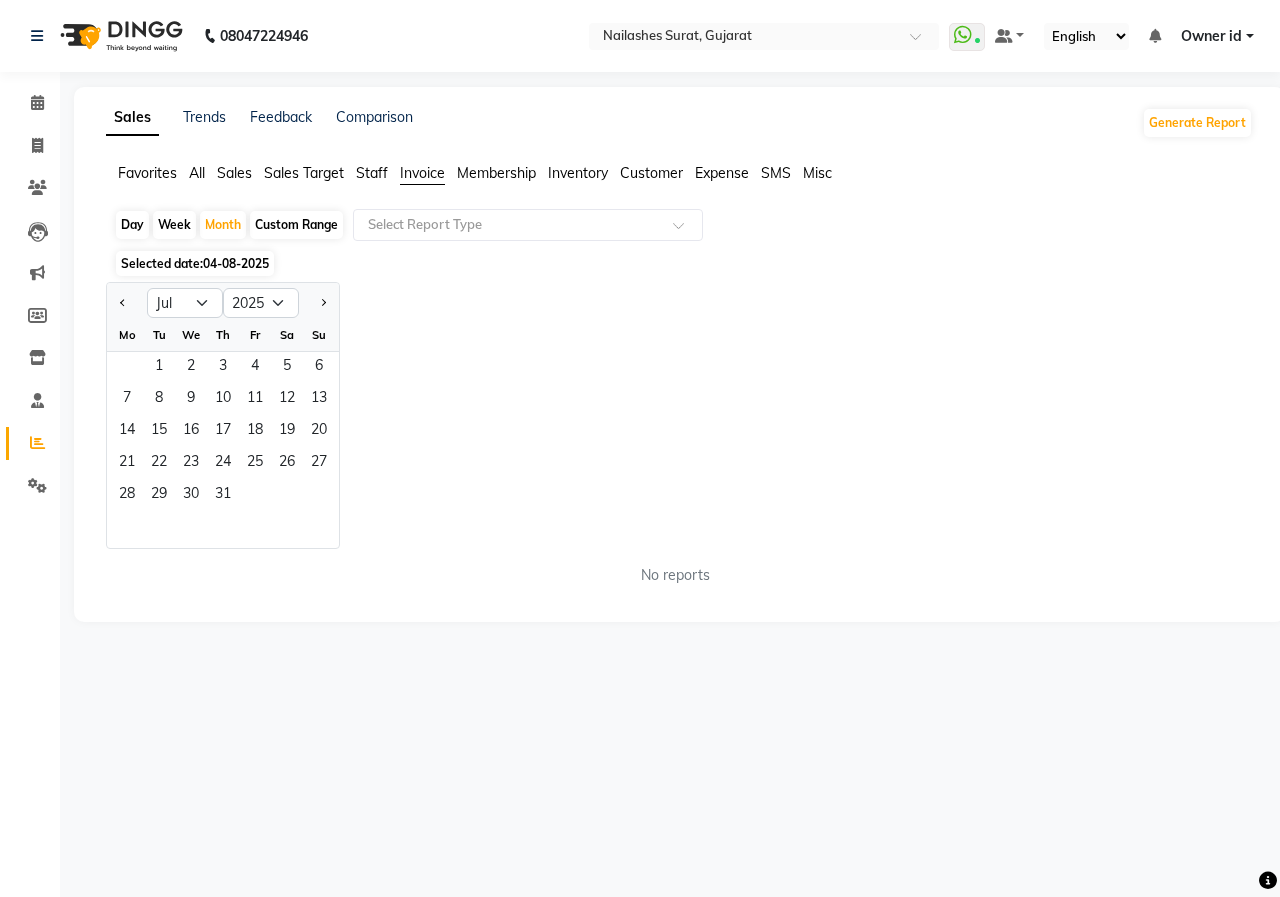 click on "Jan Feb Mar Apr May Jun Jul Aug Sep Oct Nov Dec 2015 2016 2017 2018 2019 2020 2021 2022 2023 2024 2025 2026 2027 2028 2029 2030 2031 2032 2033 2034 2035 Mo Tu We Th Fr Sa Su  1   2   3   4   5   6   7   8   9   10   11   12   13   14   15   16   17   18   19   20   21   22   23   24   25   26   27   28   29   30   31" 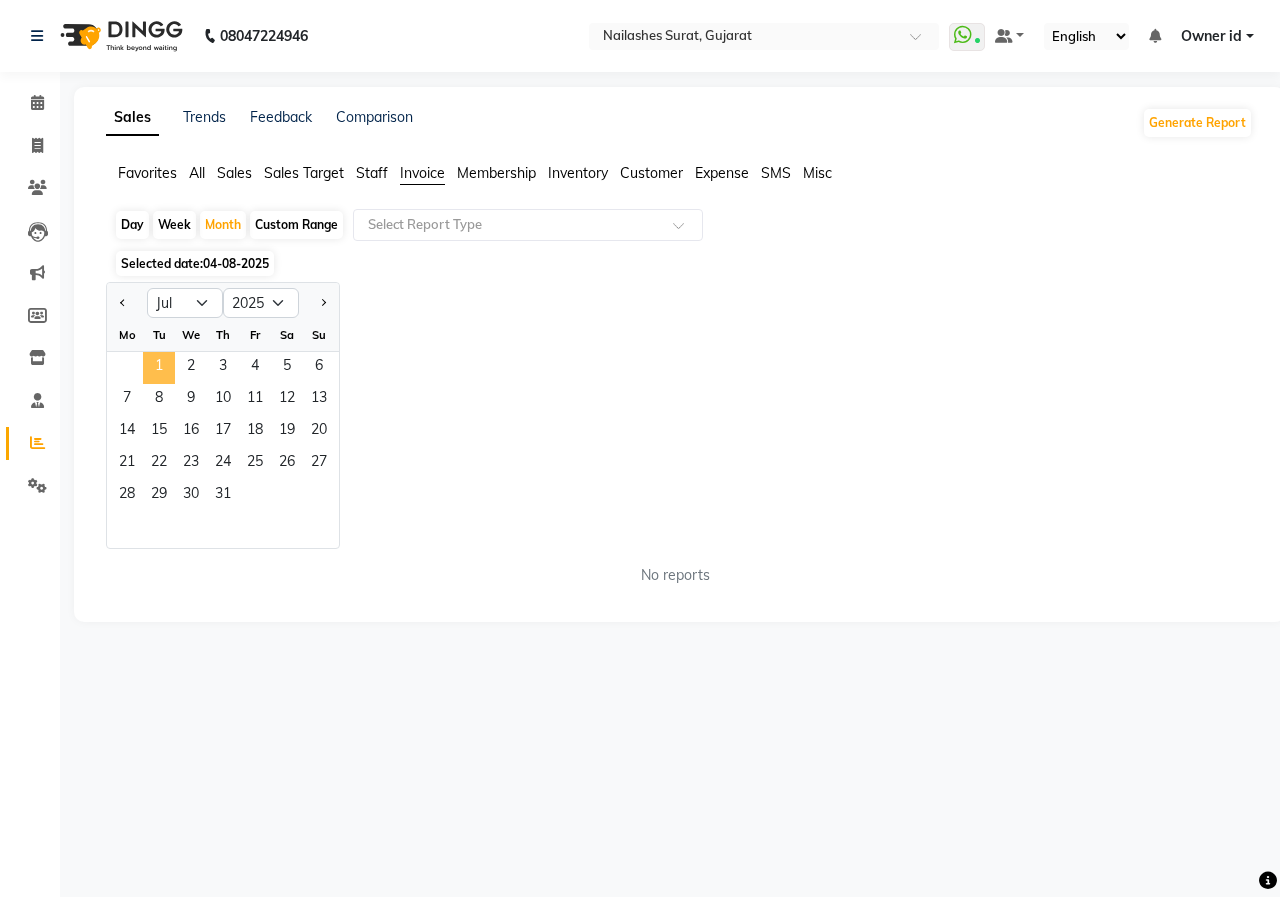 click on "1" 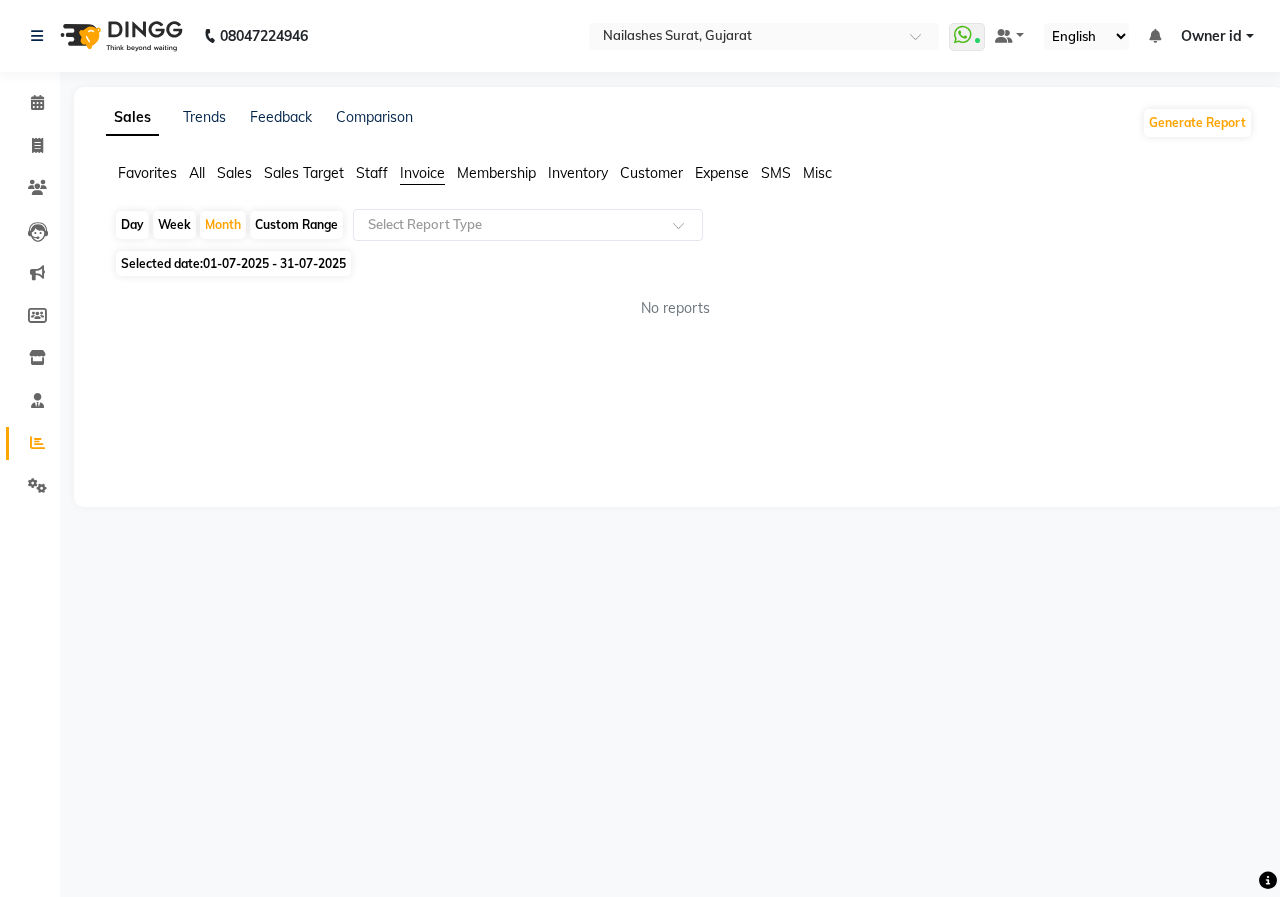 click on "Selected date: [DATE]" 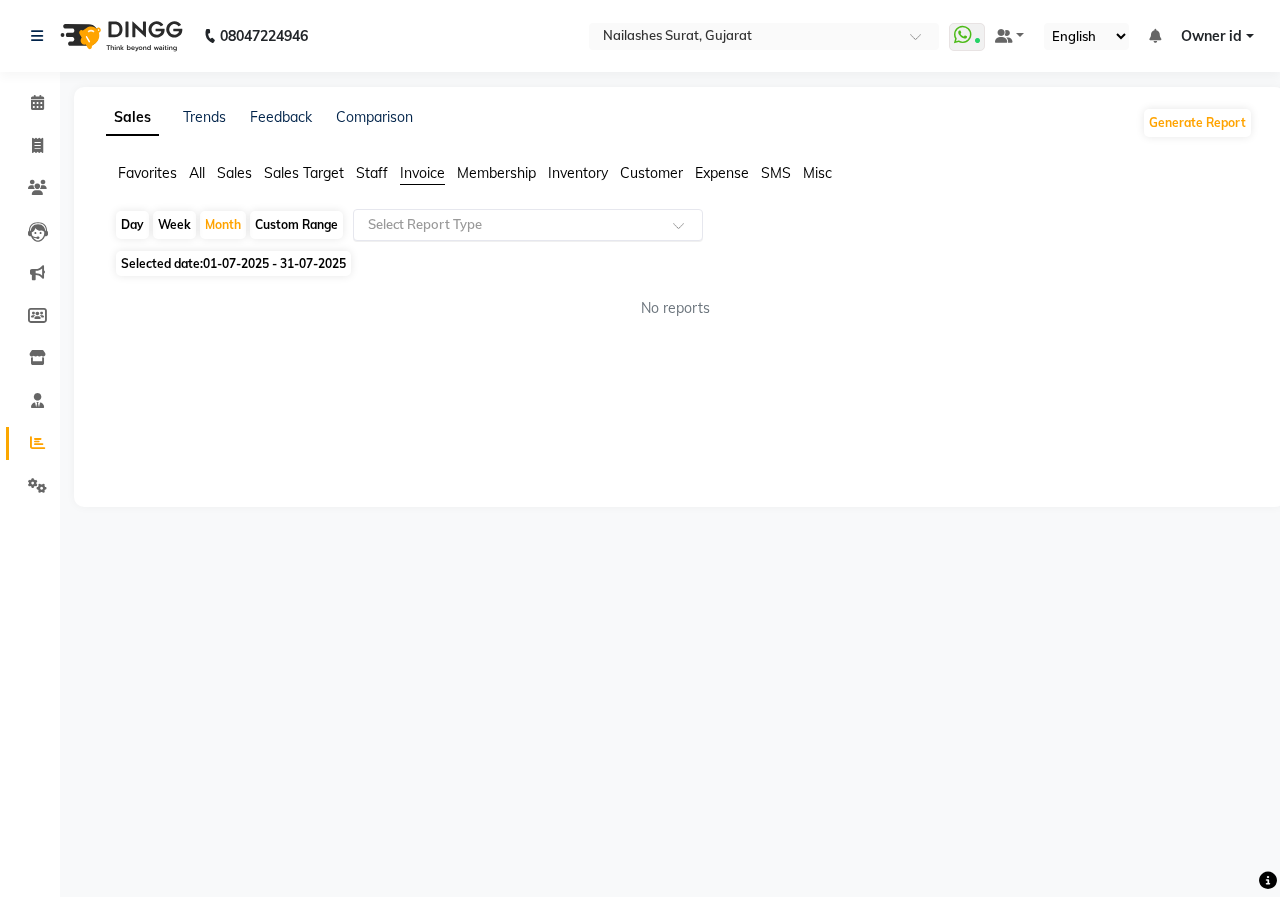 click 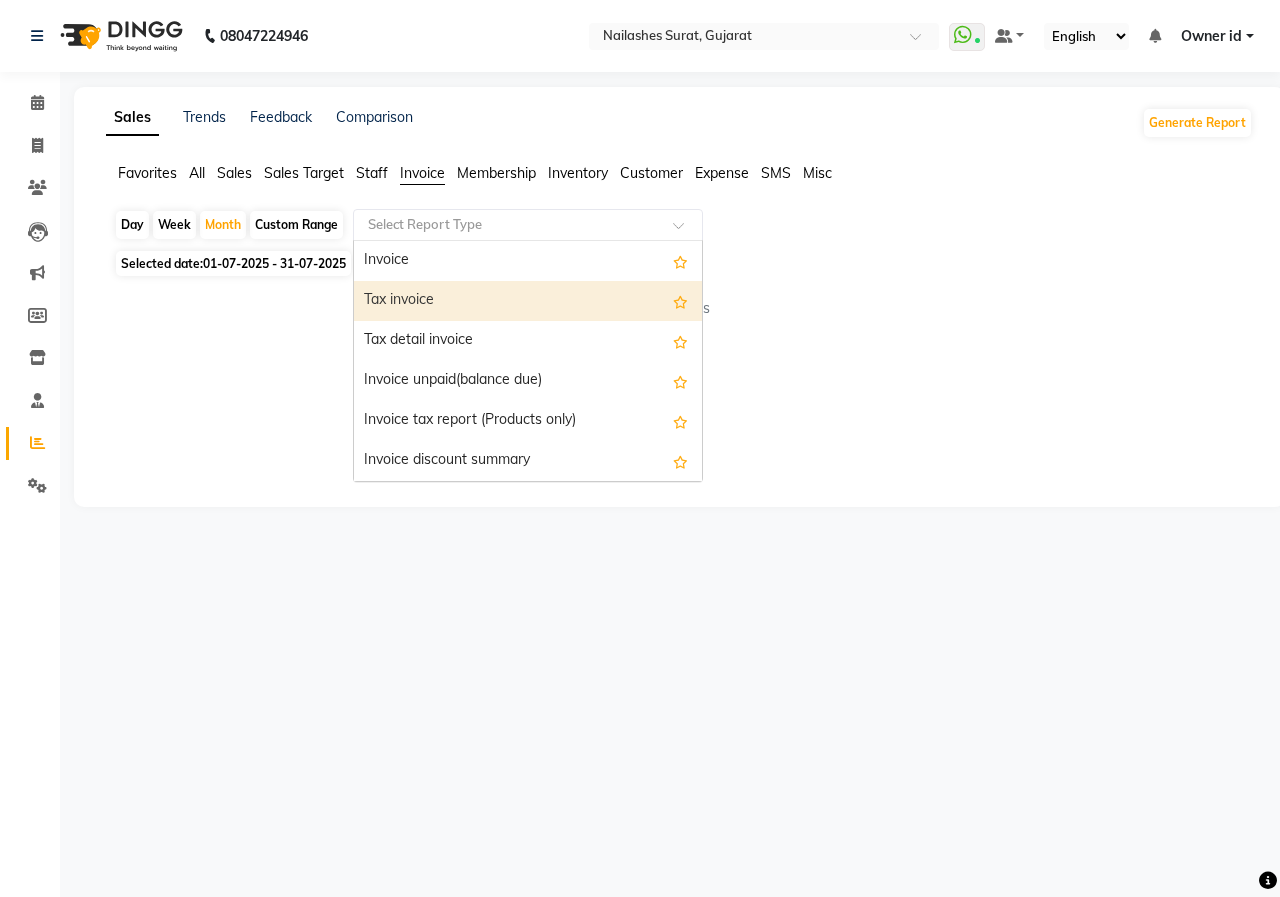 click on "Tax invoice" at bounding box center (528, 301) 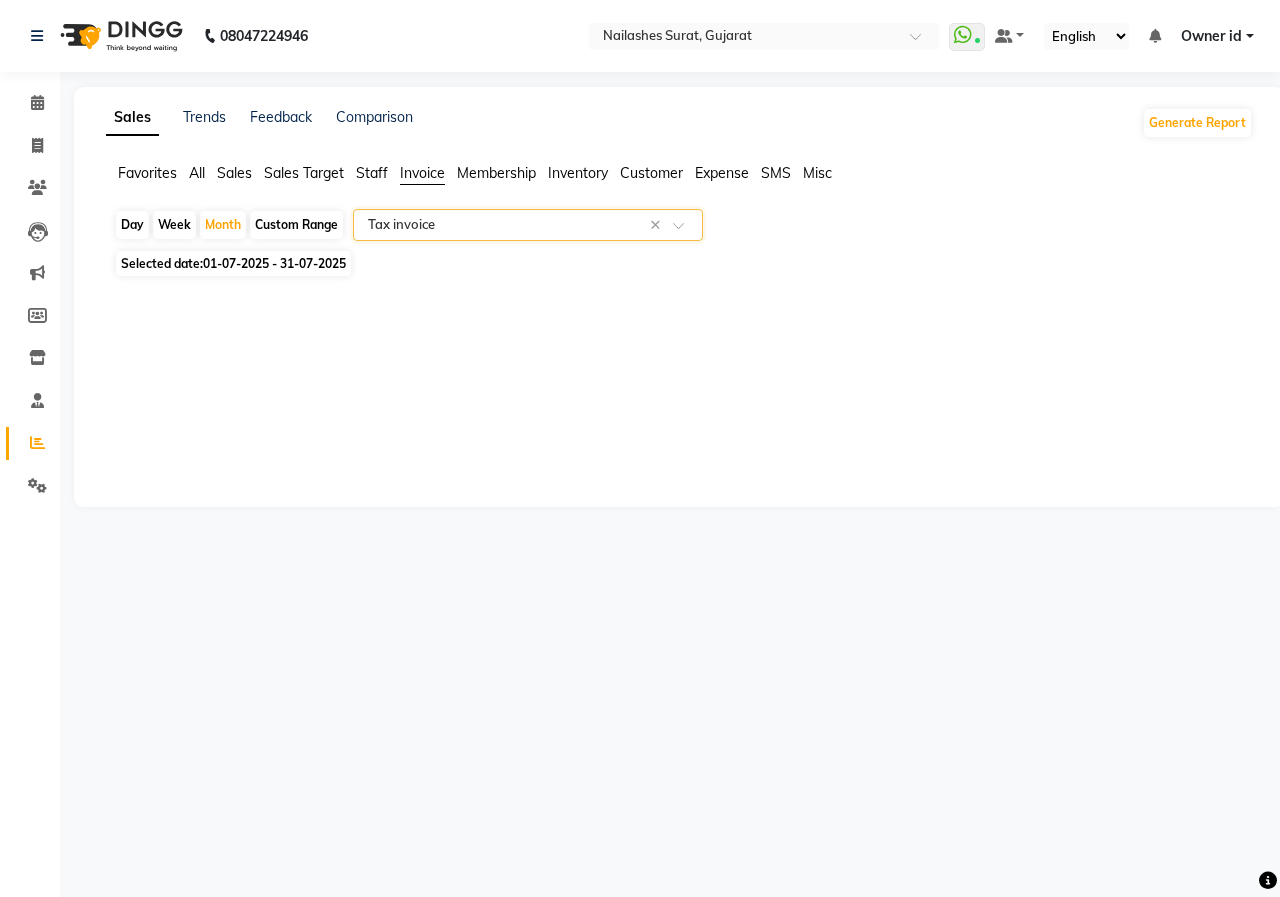 select on "full_report" 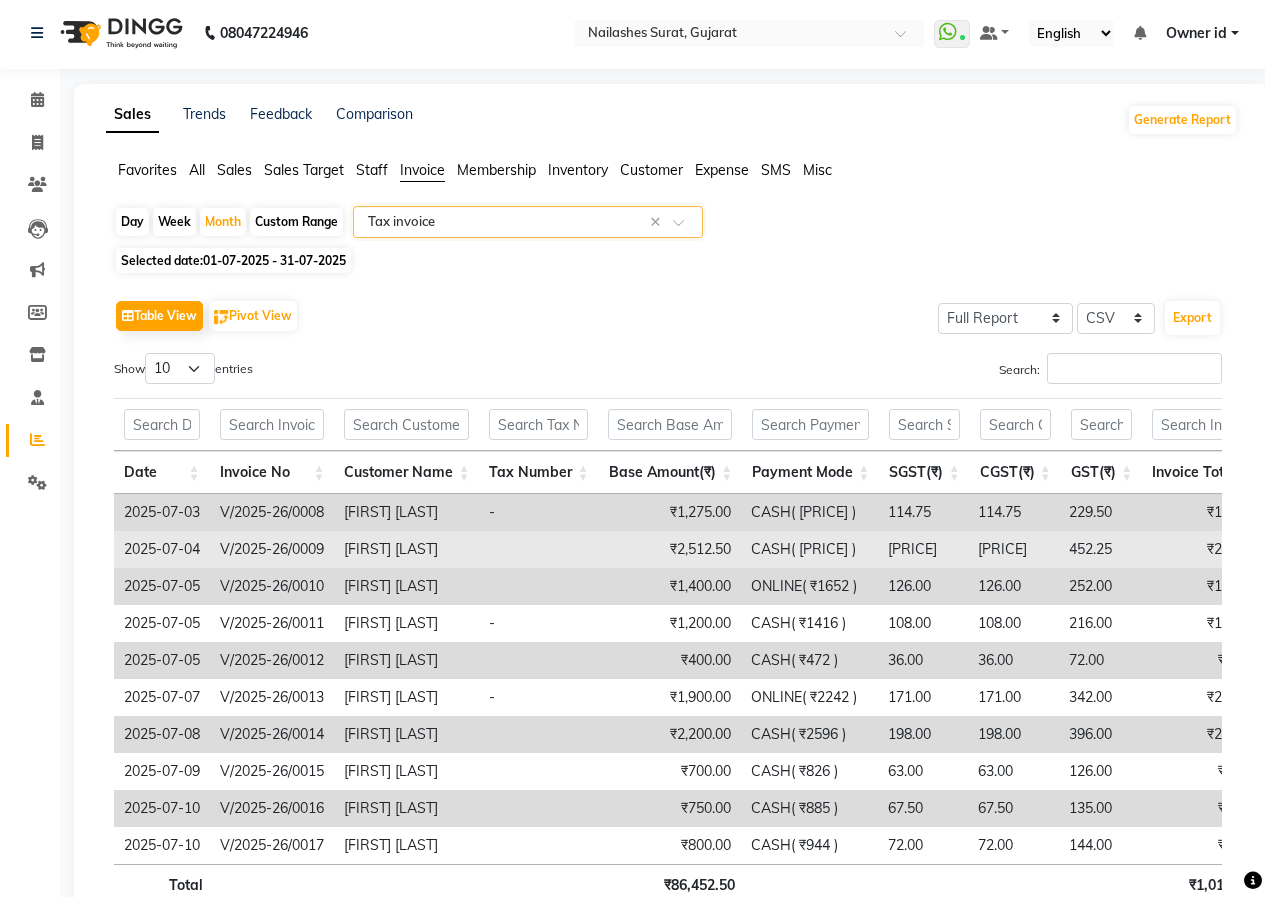 scroll, scrollTop: 0, scrollLeft: 0, axis: both 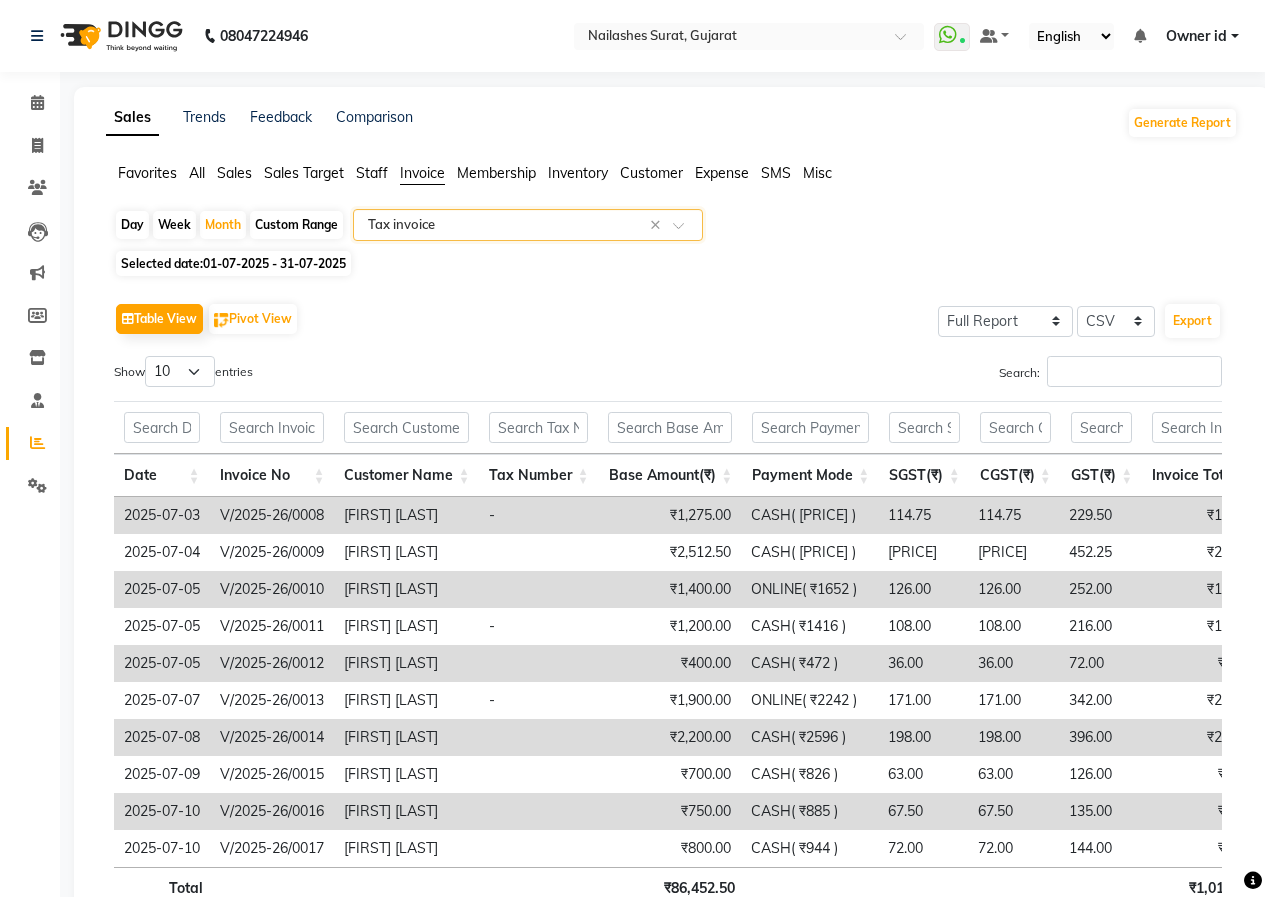 click 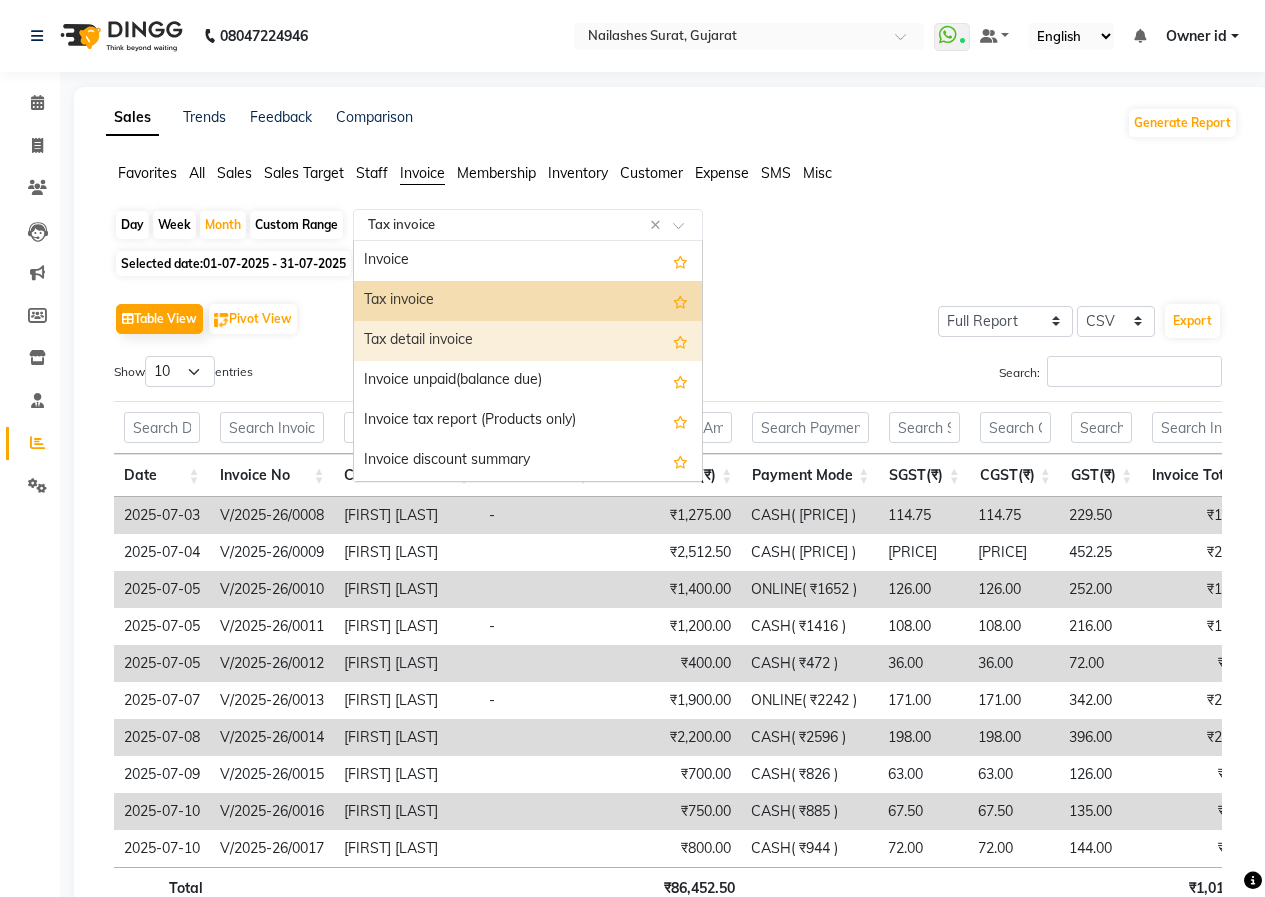 click on "Tax detail invoice" at bounding box center (528, 341) 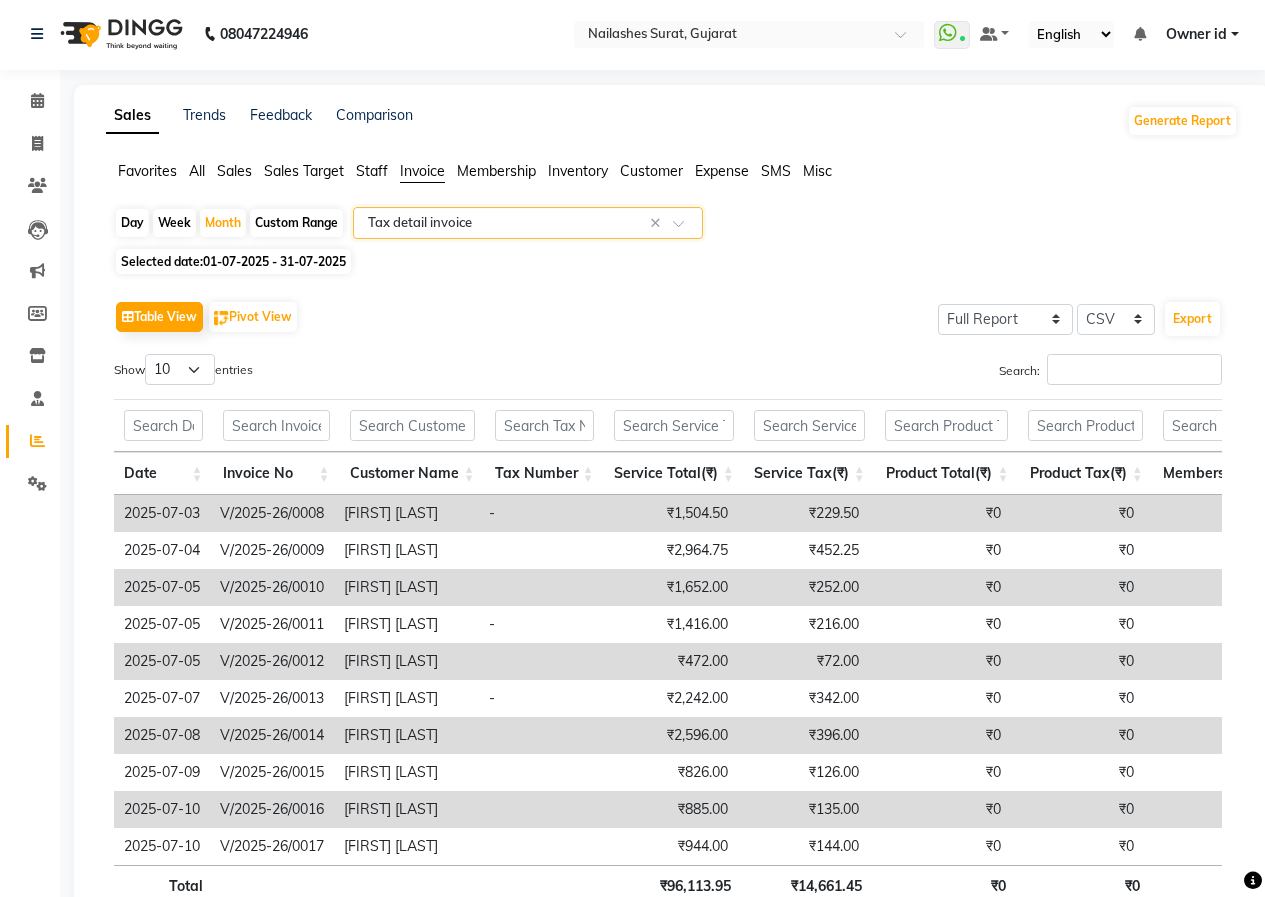 scroll, scrollTop: 0, scrollLeft: 0, axis: both 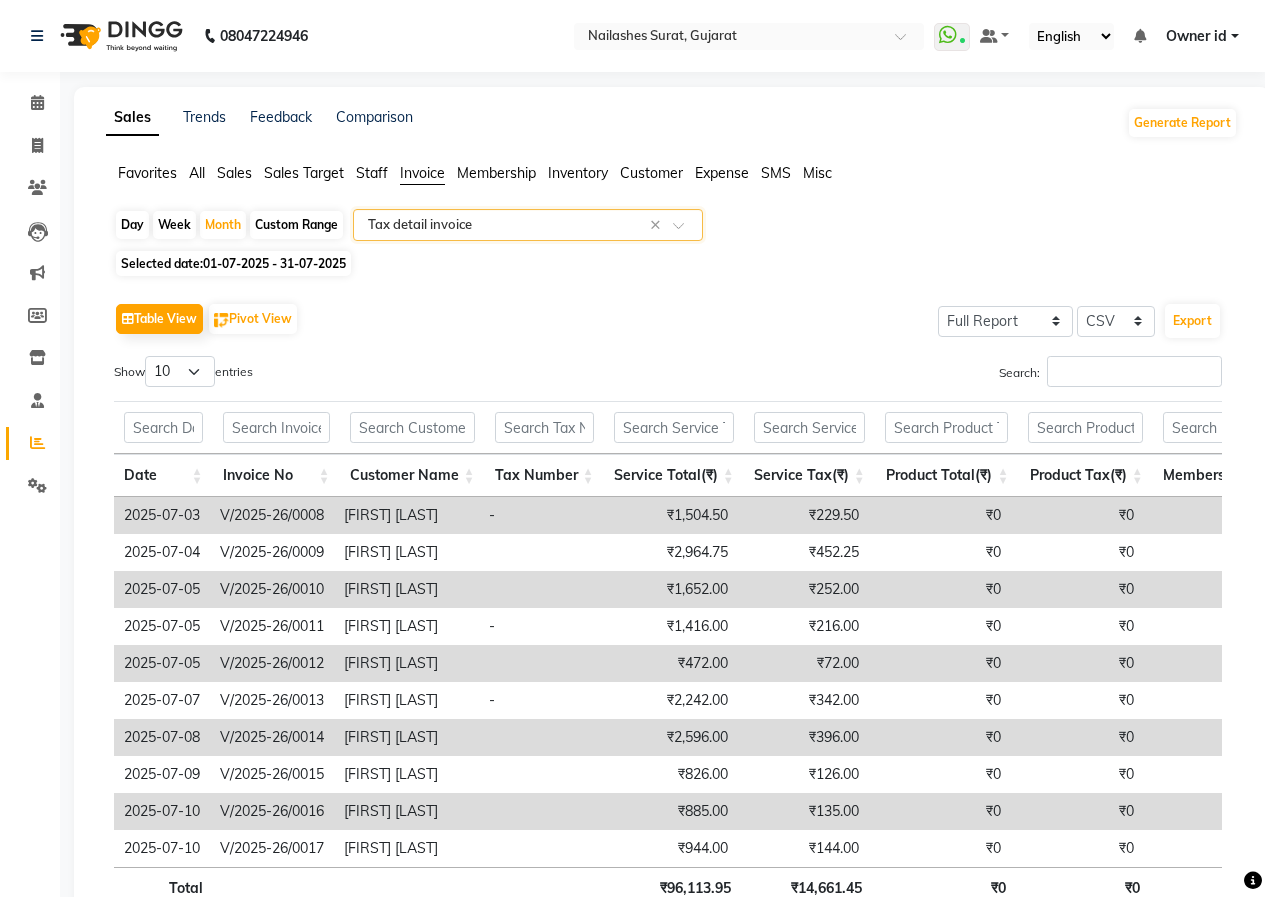 click 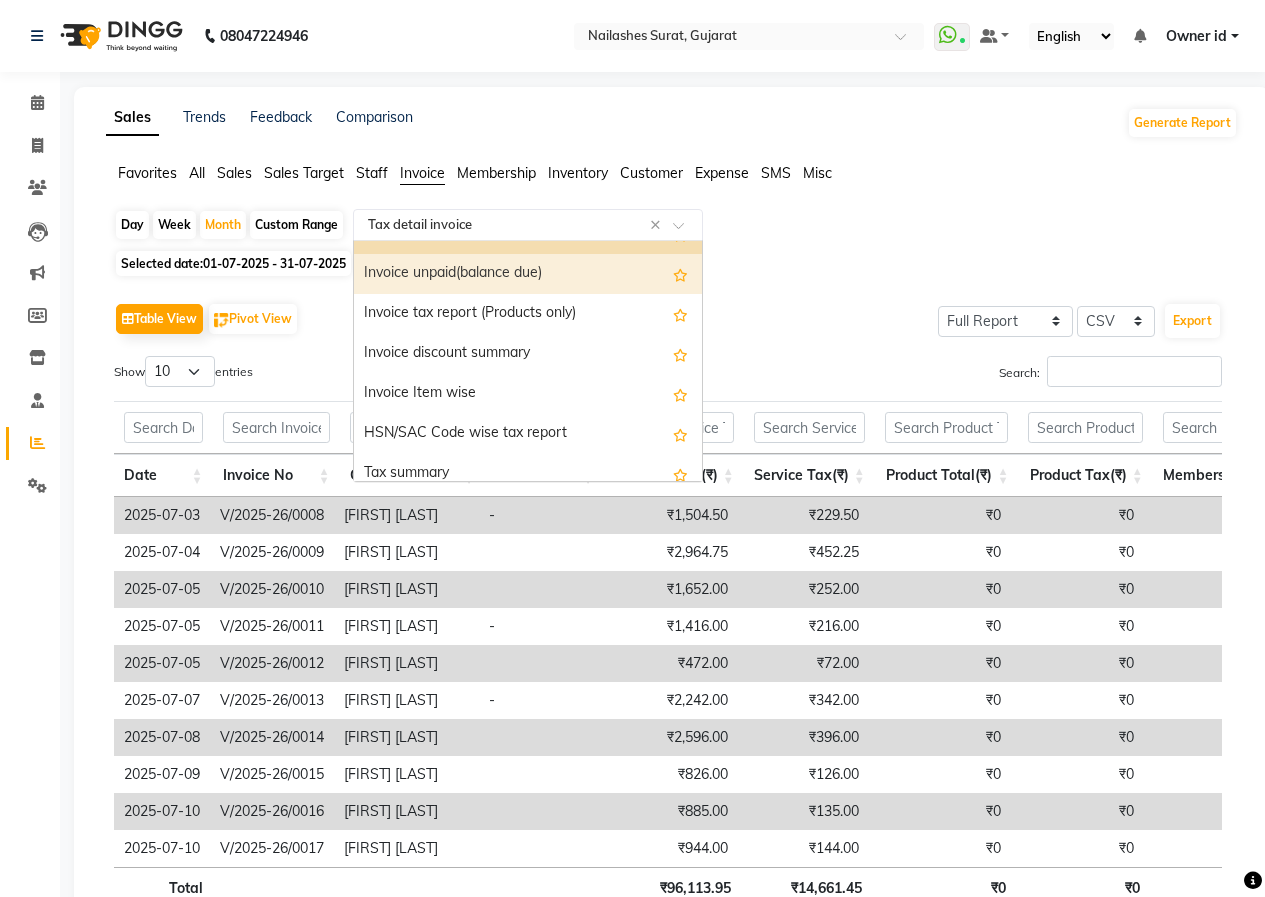 scroll, scrollTop: 120, scrollLeft: 0, axis: vertical 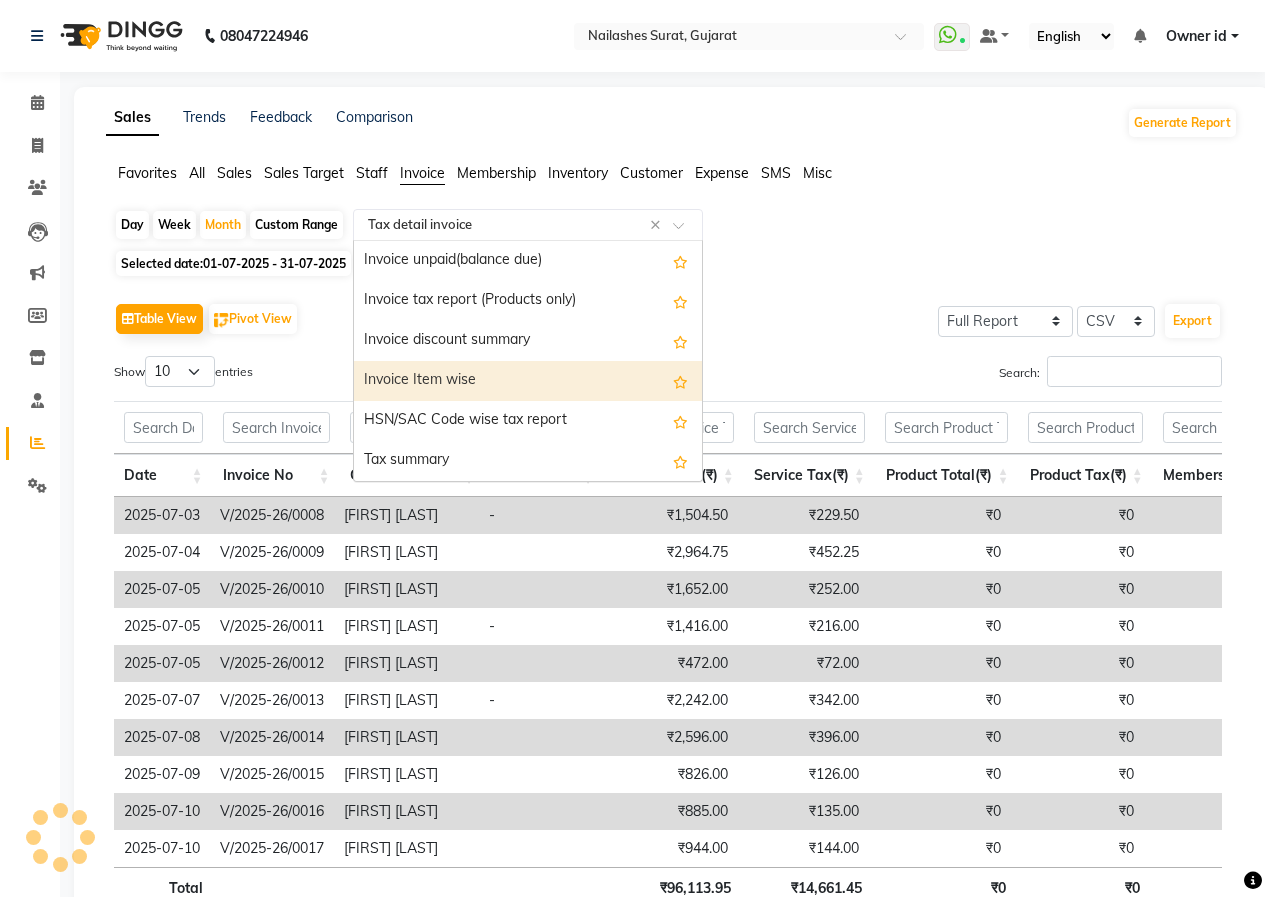 click on "Invoice Item wise" at bounding box center [528, 381] 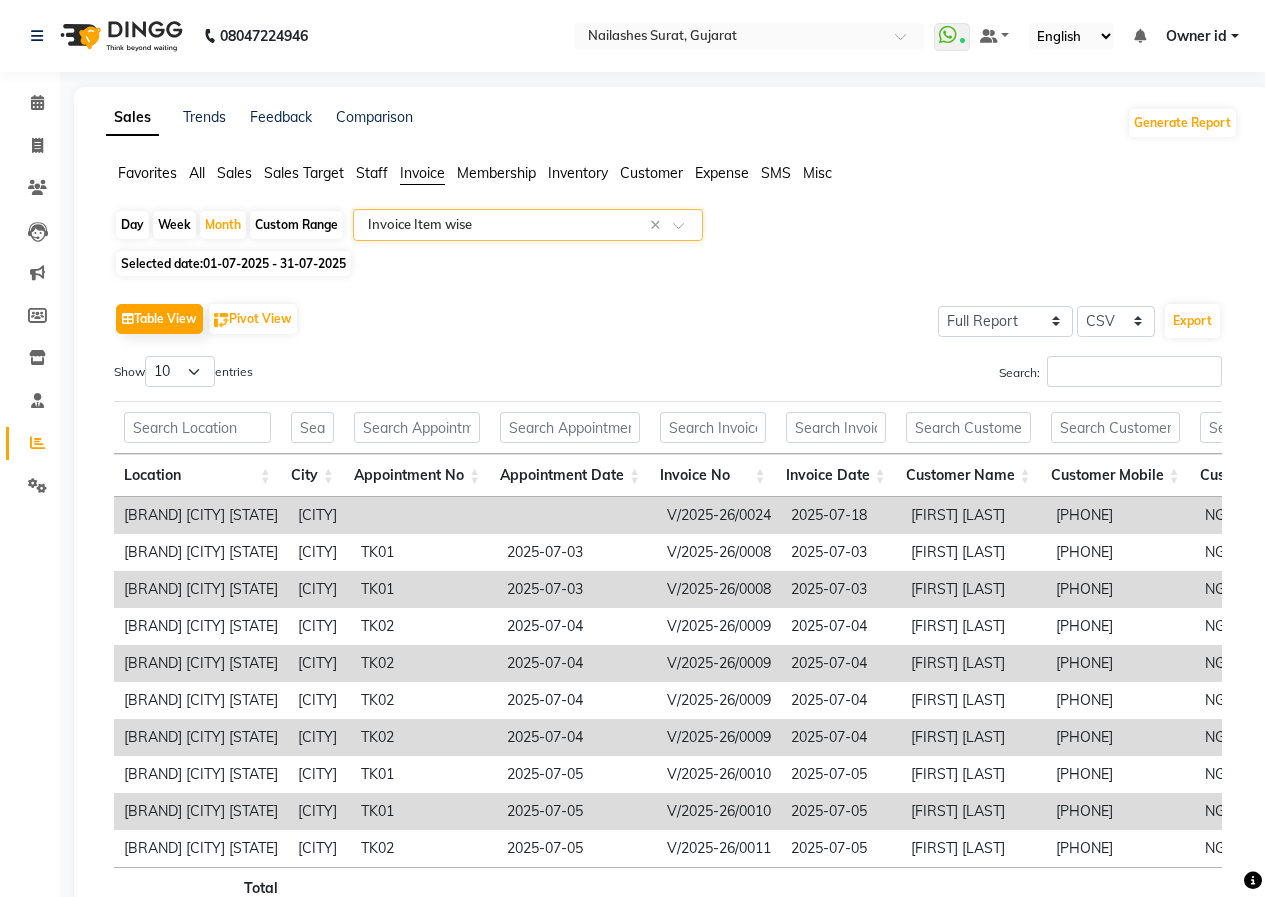 click 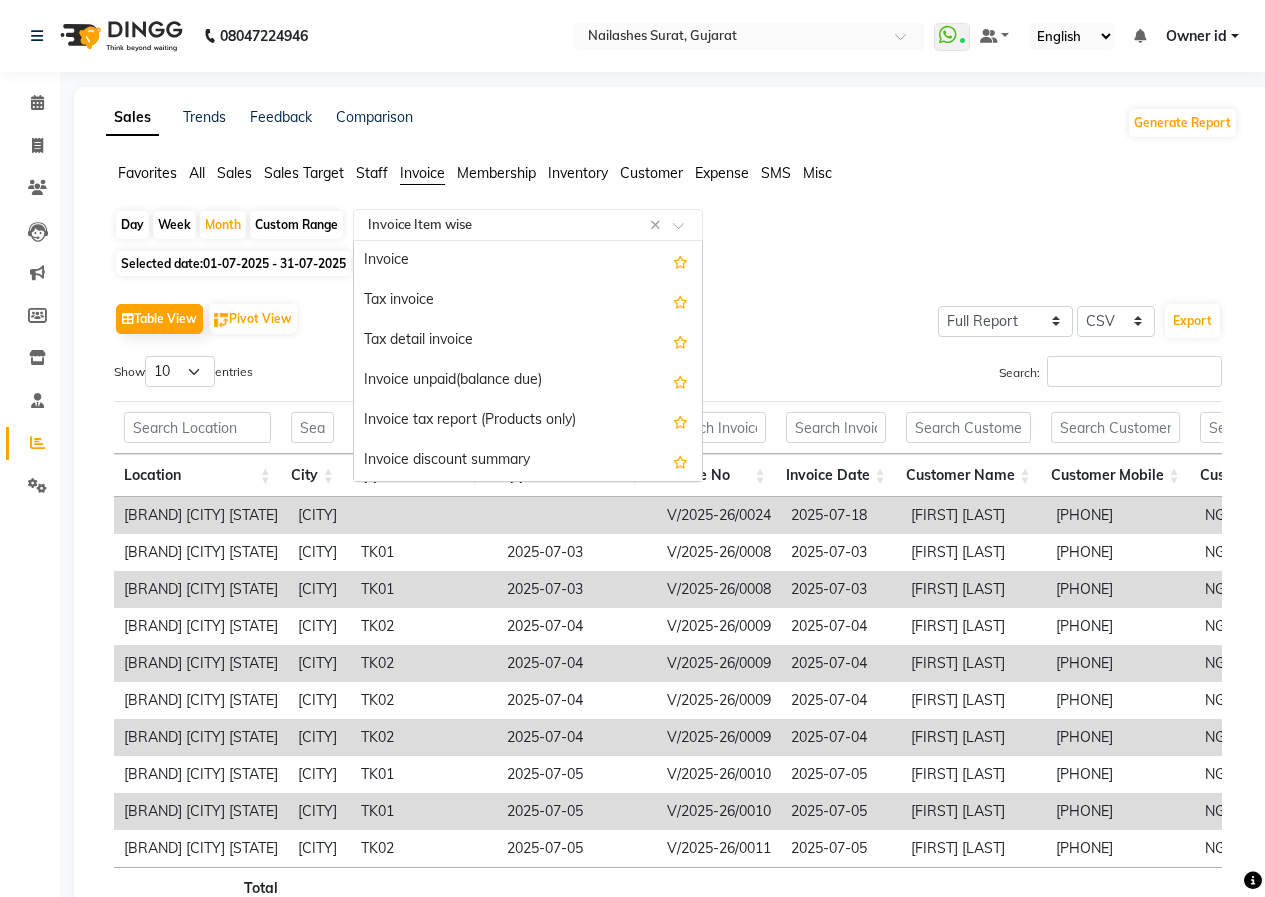 scroll, scrollTop: 120, scrollLeft: 0, axis: vertical 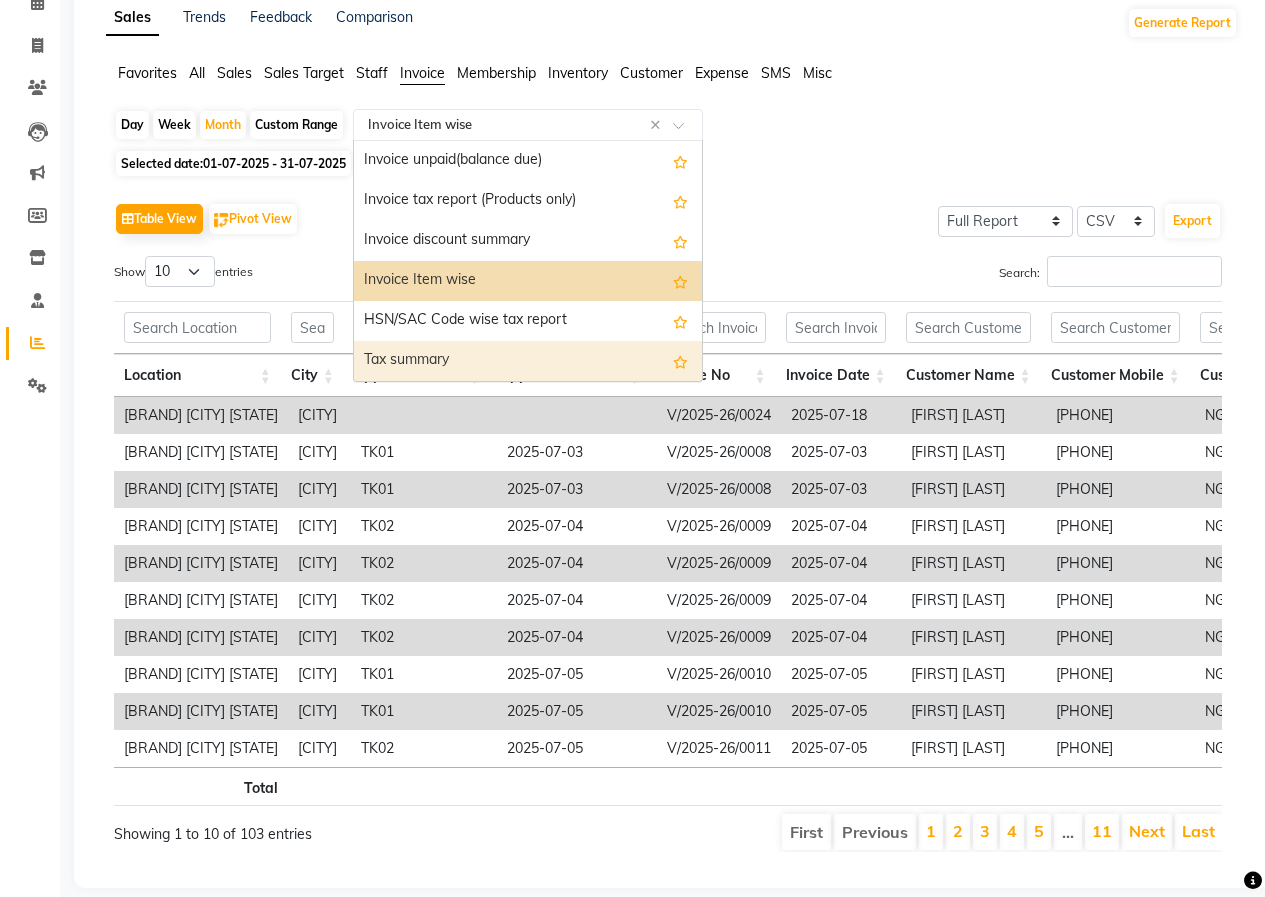 click on "Tax summary" at bounding box center (528, 361) 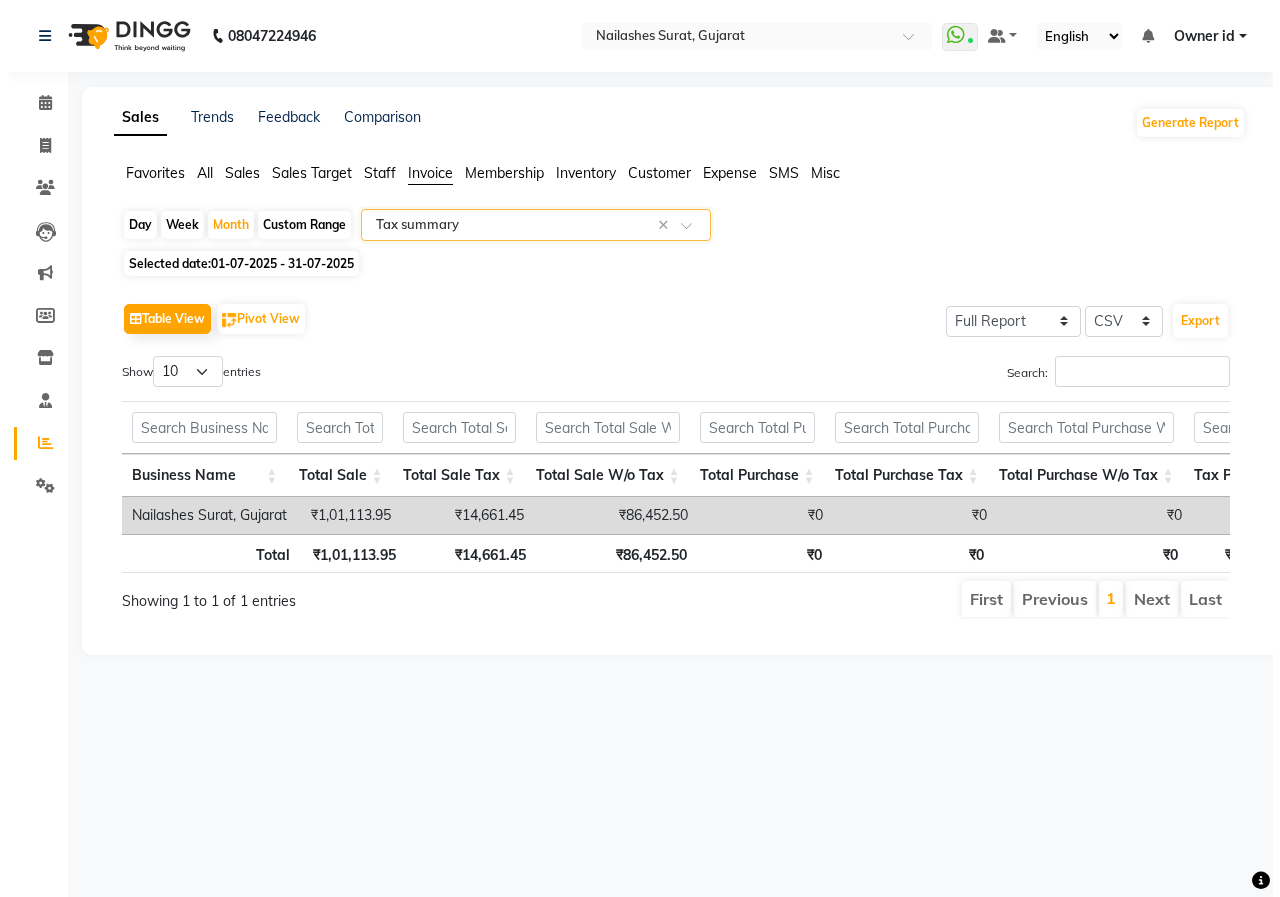 scroll, scrollTop: 0, scrollLeft: 0, axis: both 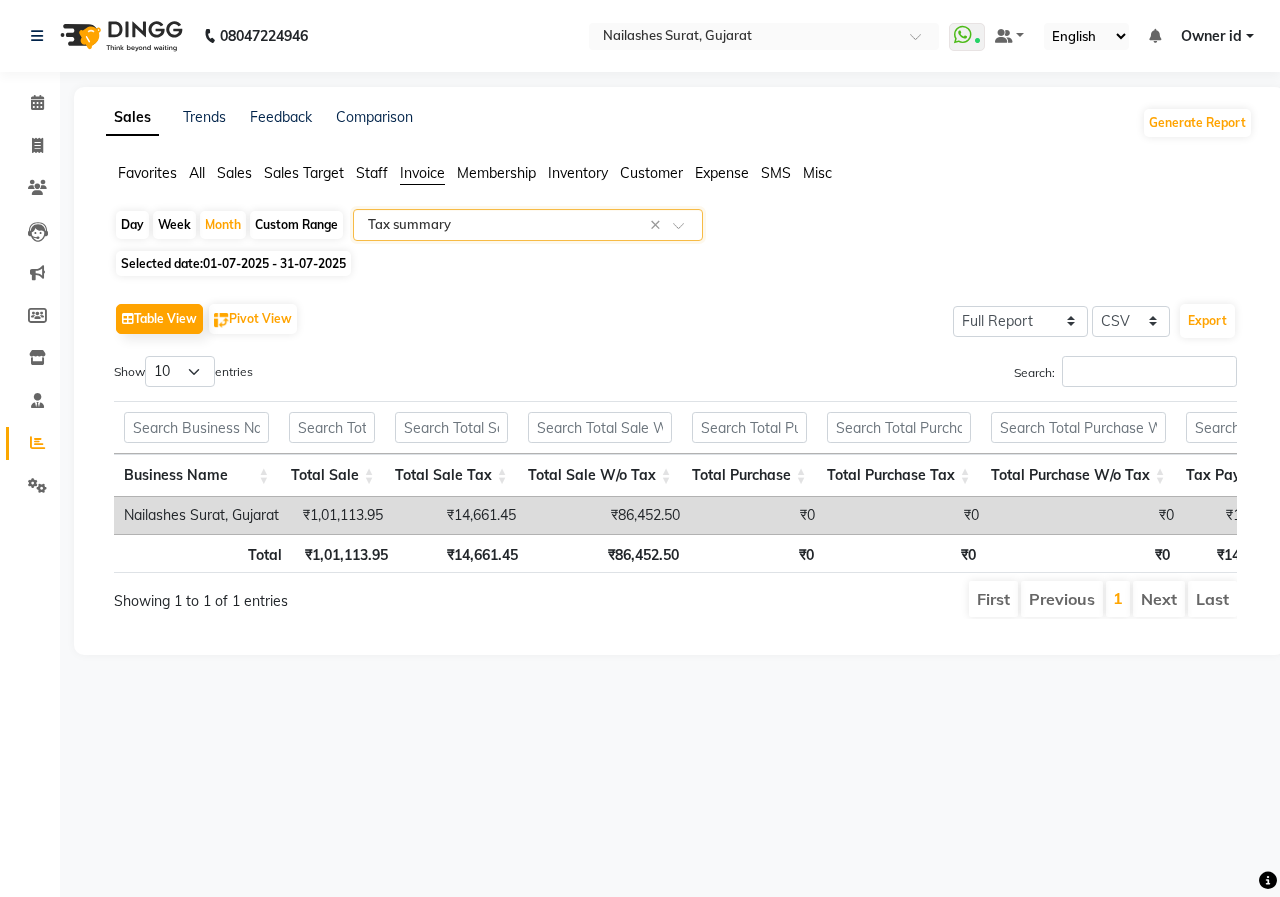 click on "First Previous 1 Next Last" at bounding box center [915, 599] 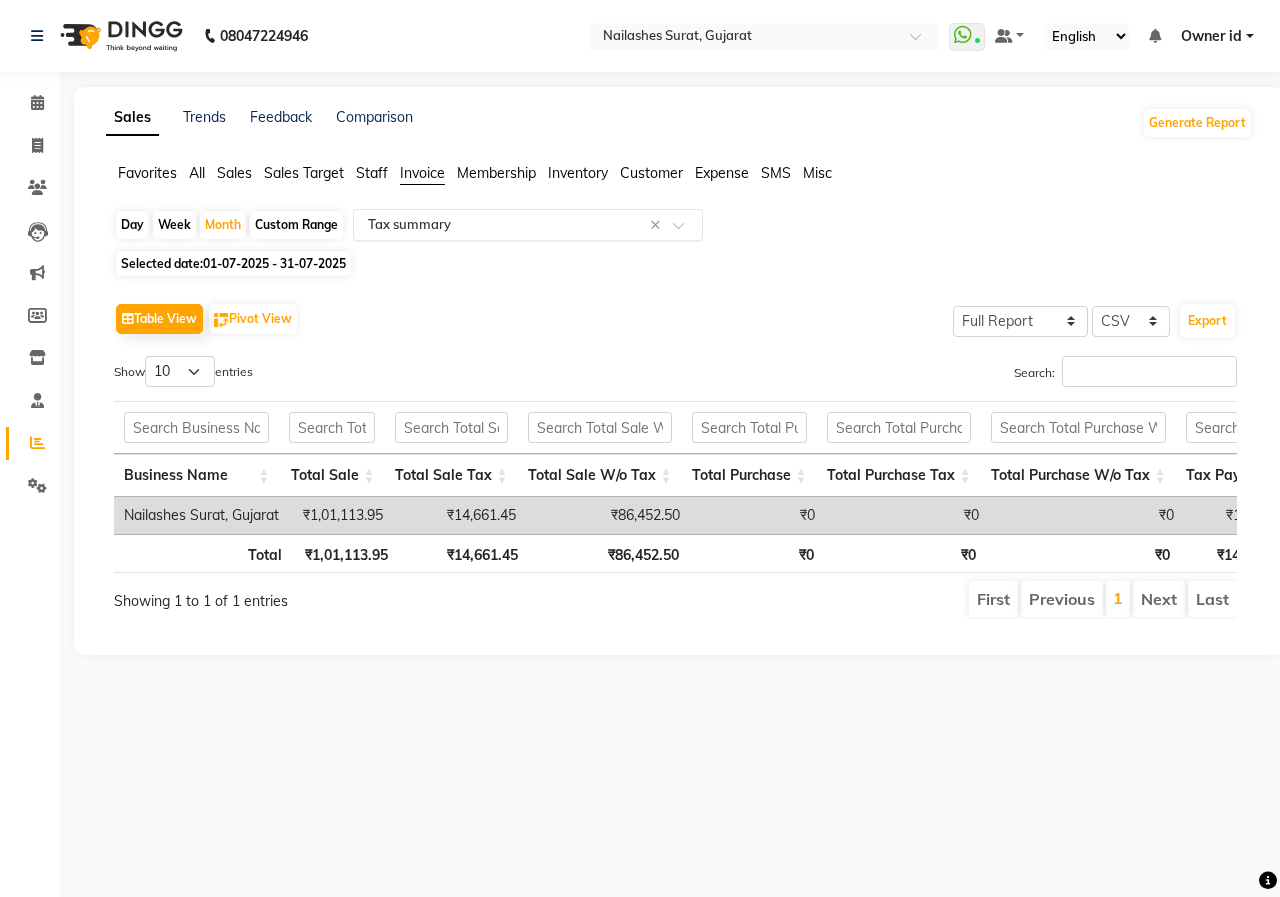 click 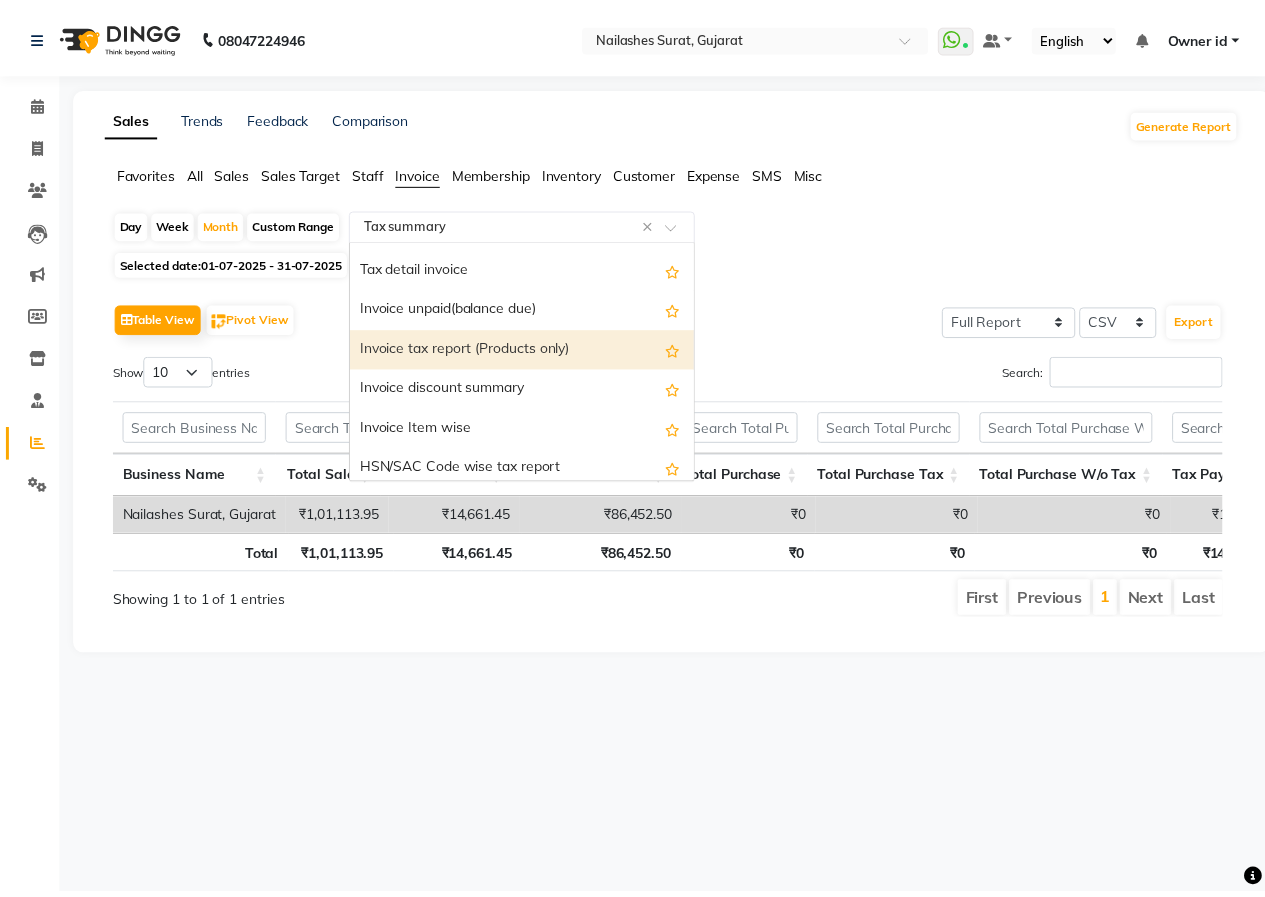 scroll, scrollTop: 0, scrollLeft: 0, axis: both 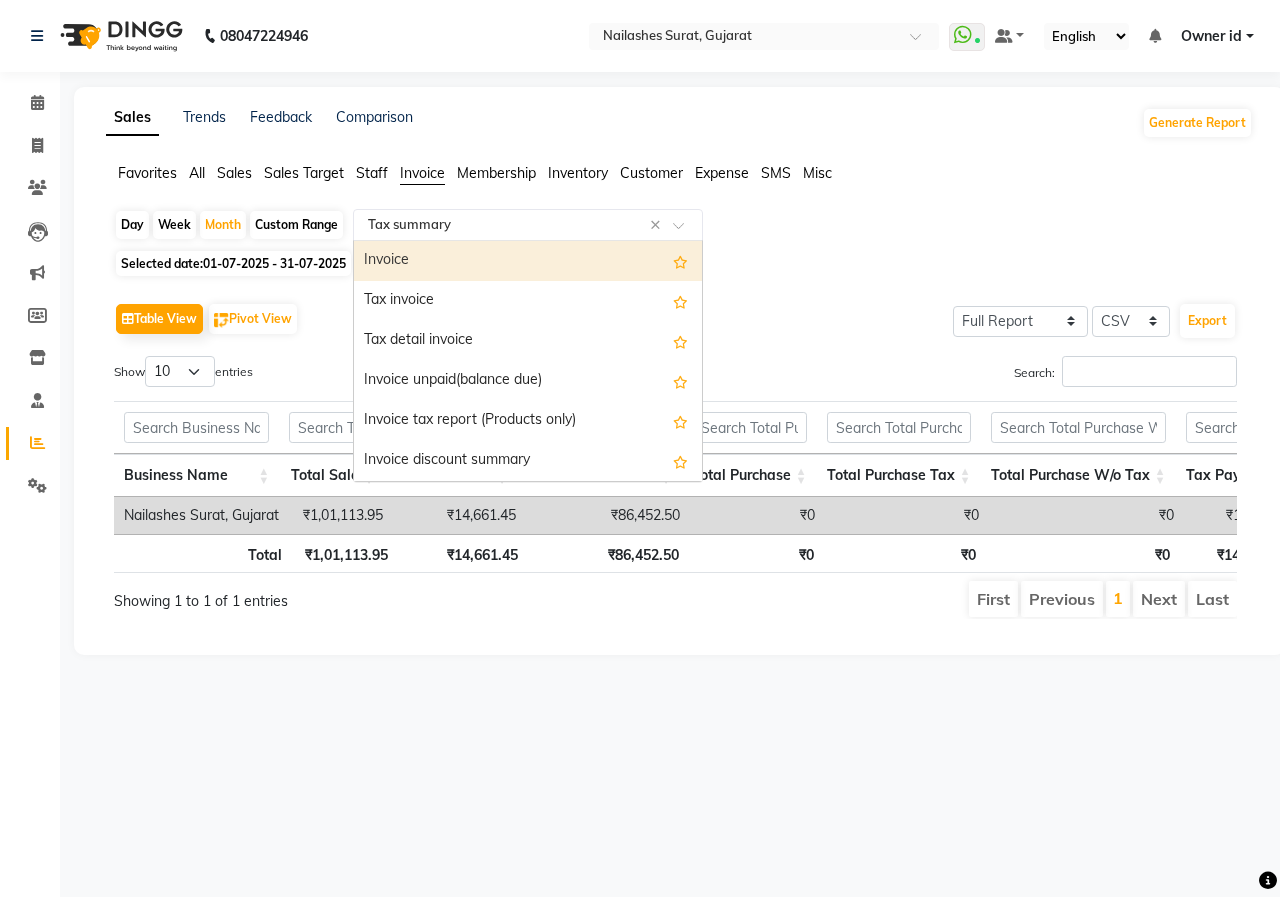 click on "Invoice" at bounding box center (528, 261) 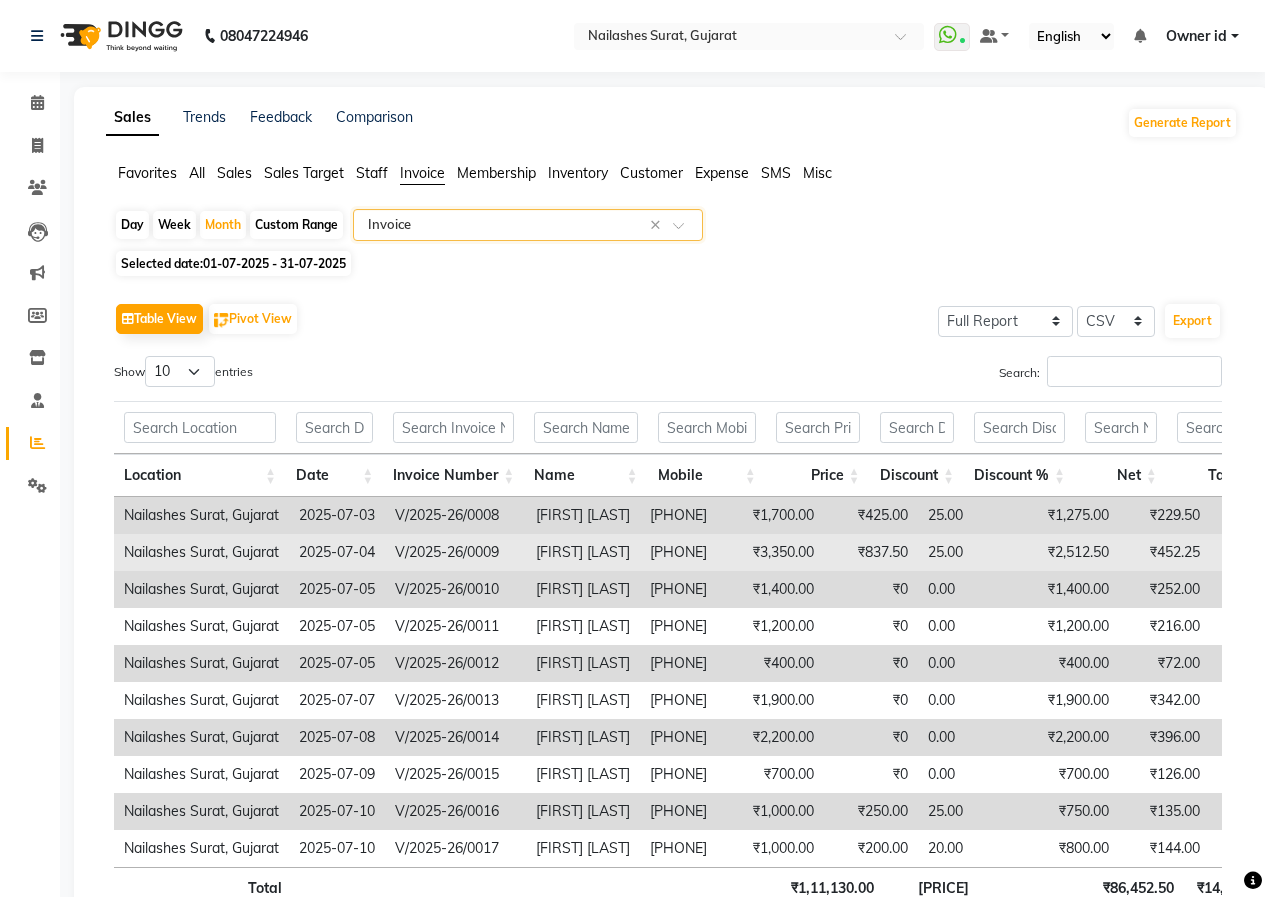 scroll, scrollTop: 0, scrollLeft: 400, axis: horizontal 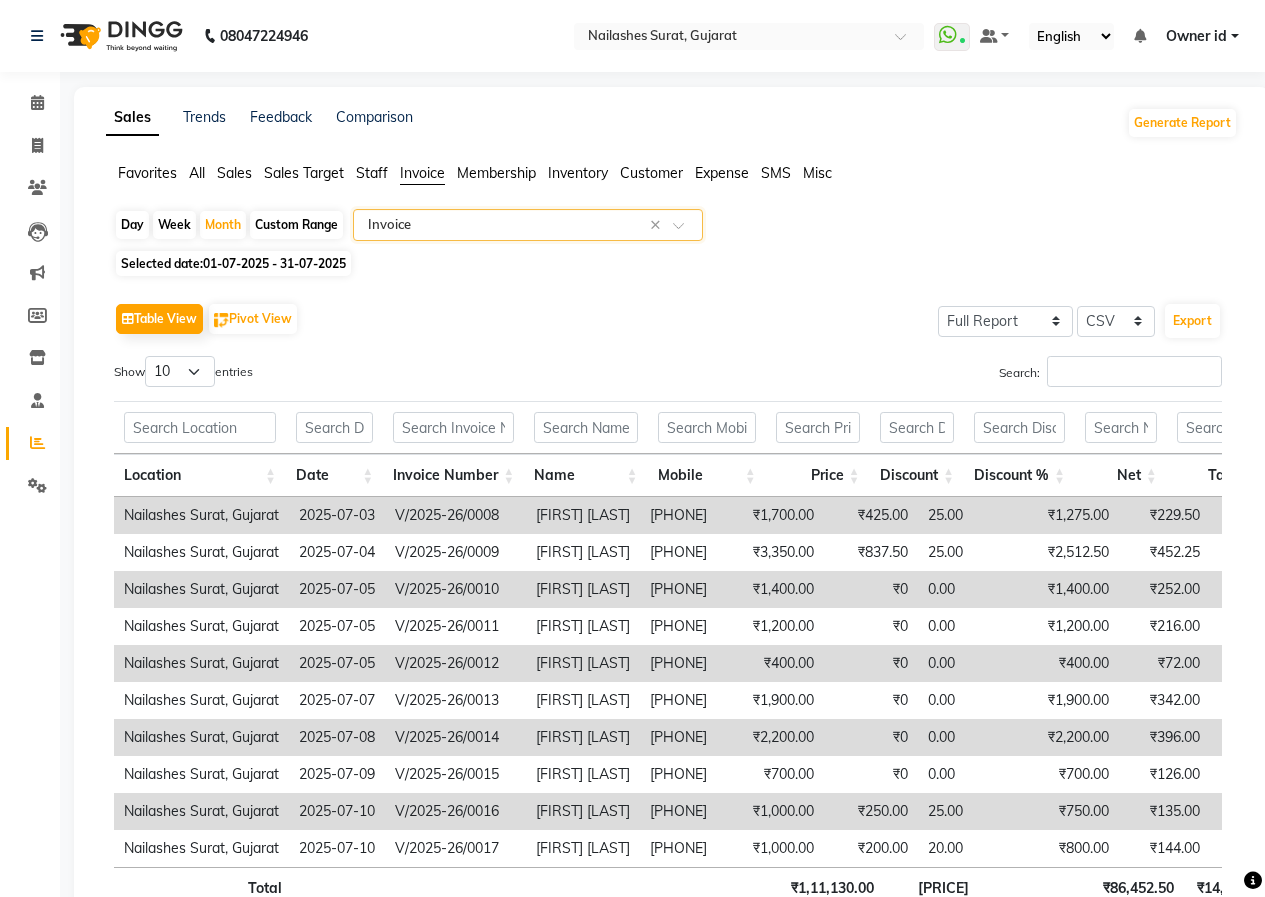 click on "Select Report Type × Invoice ×" 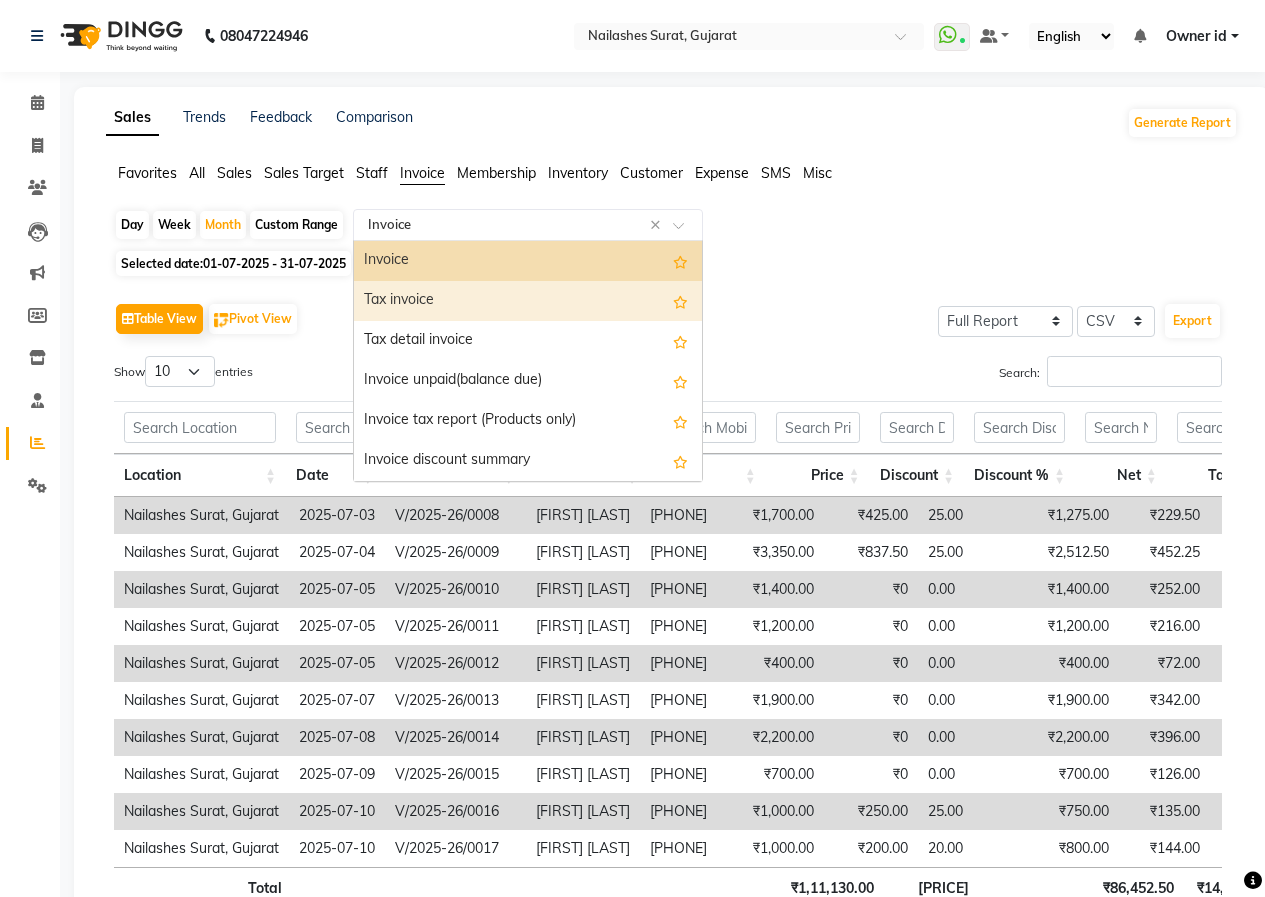 click on "Tax invoice" at bounding box center [528, 301] 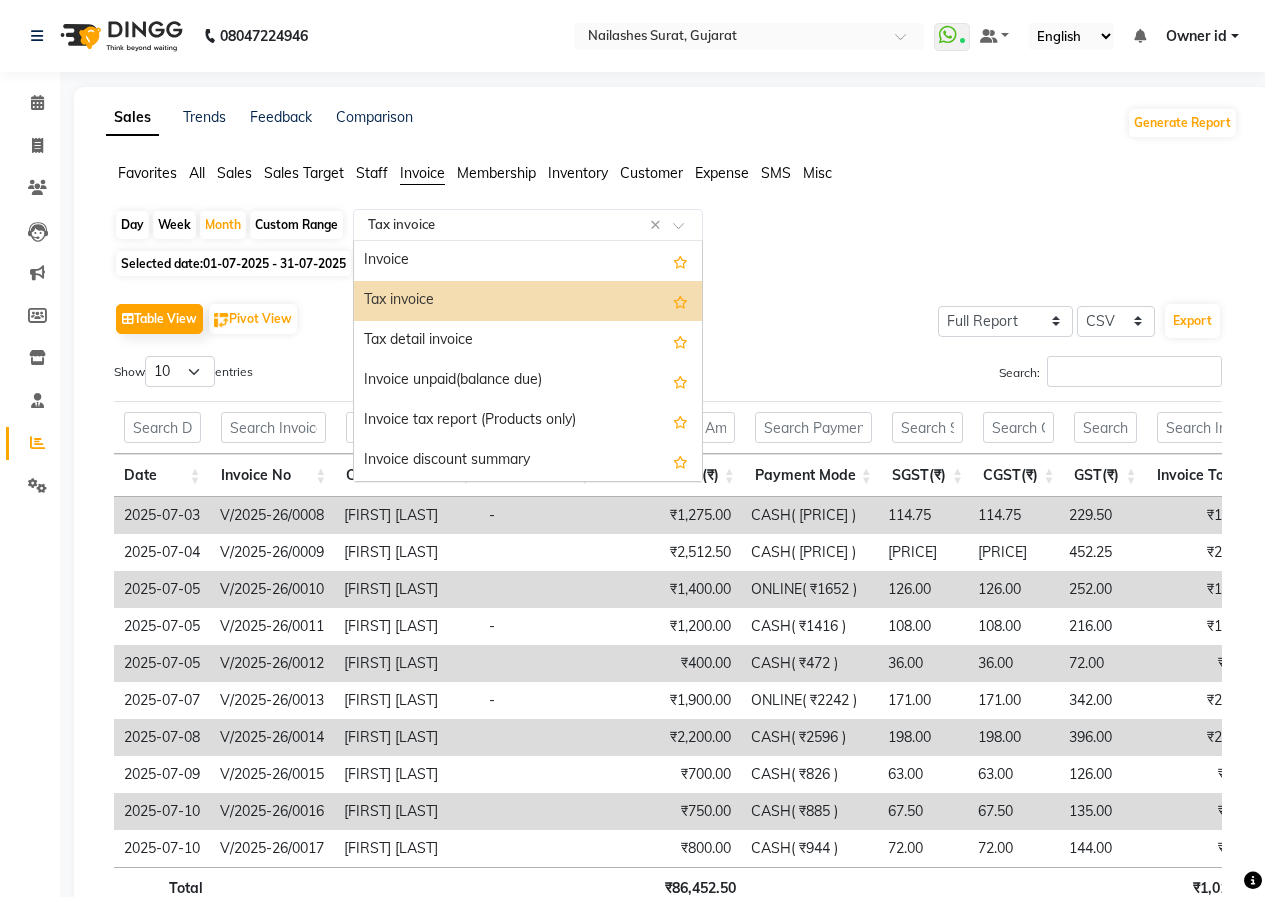 click 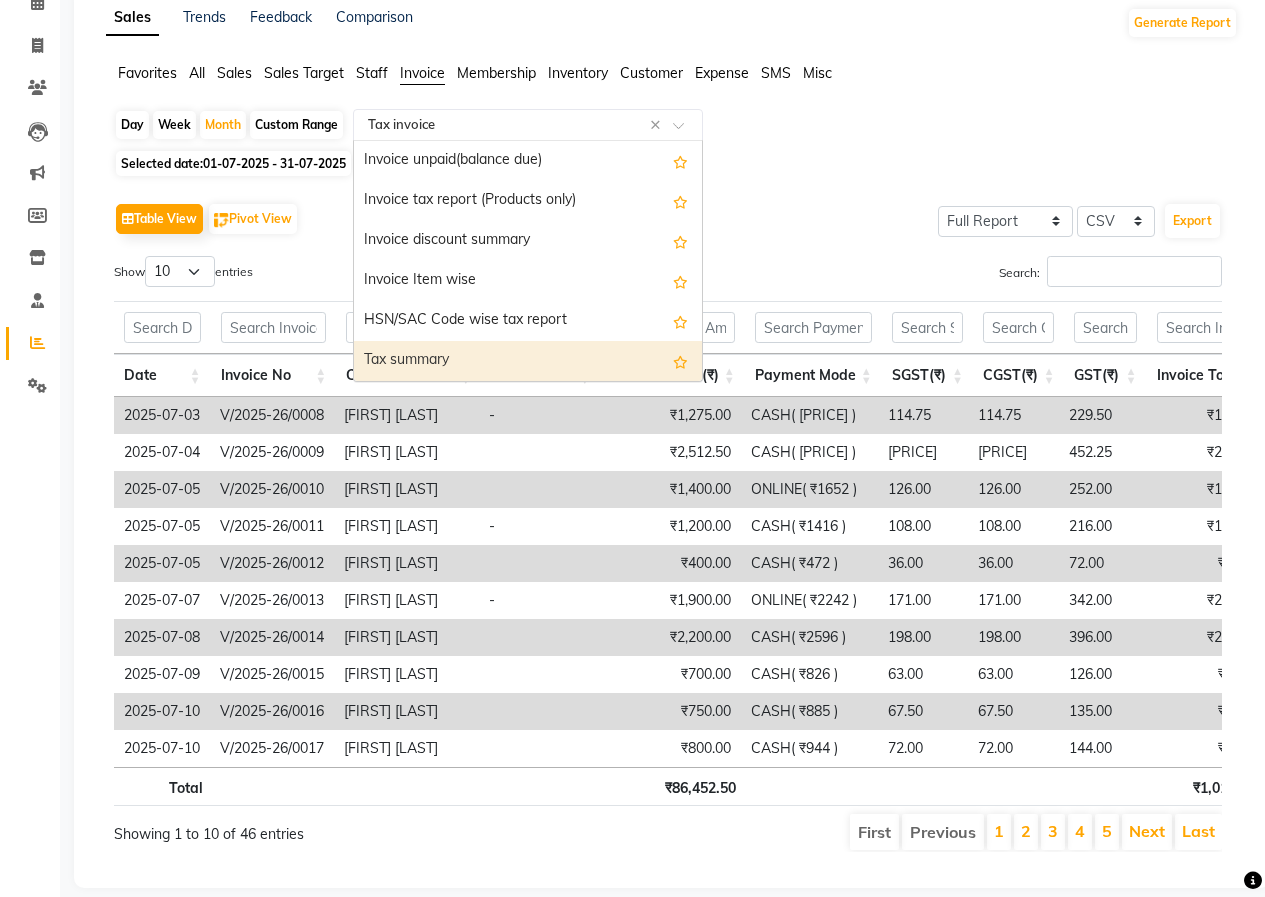 click on "Tax summary" at bounding box center [528, 361] 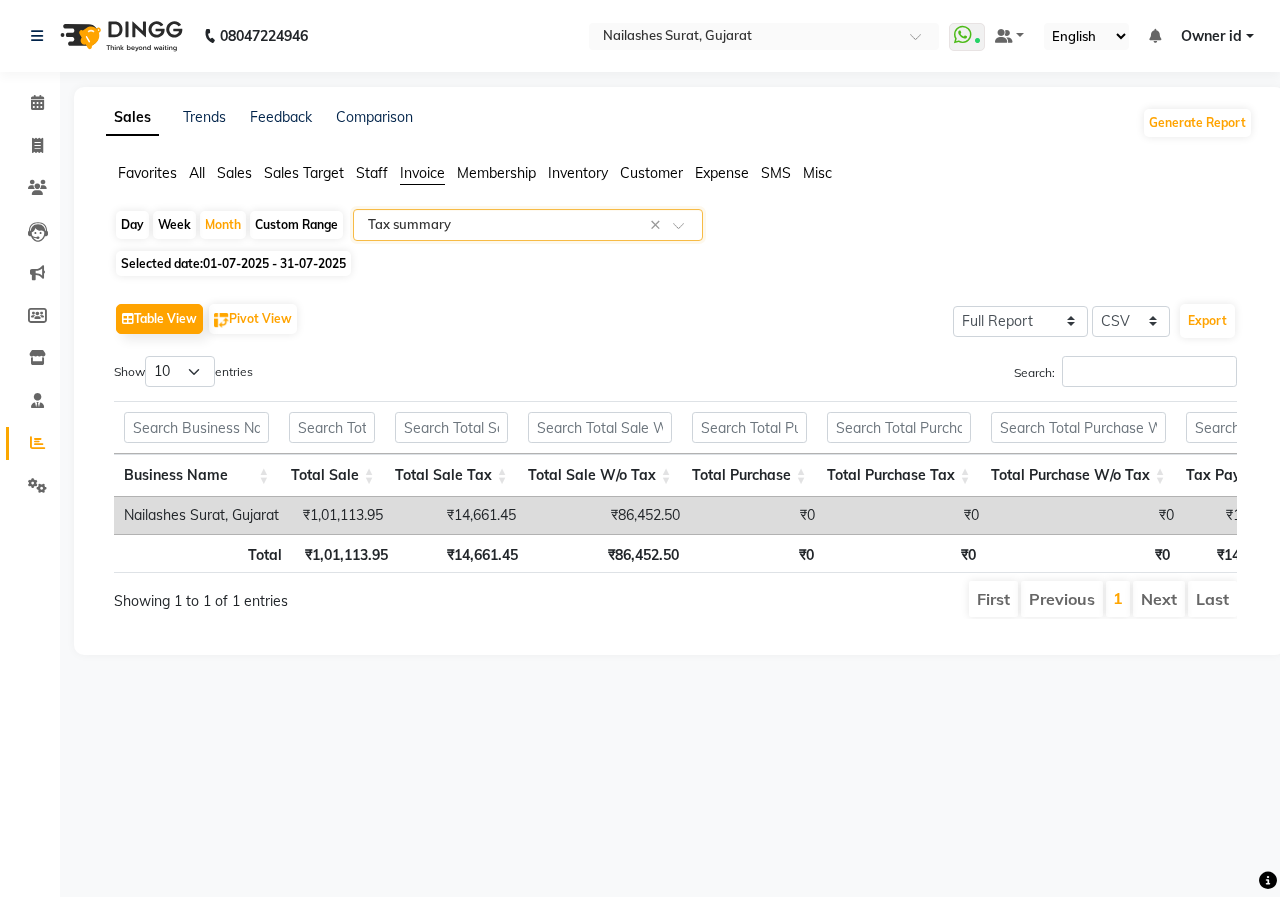 click 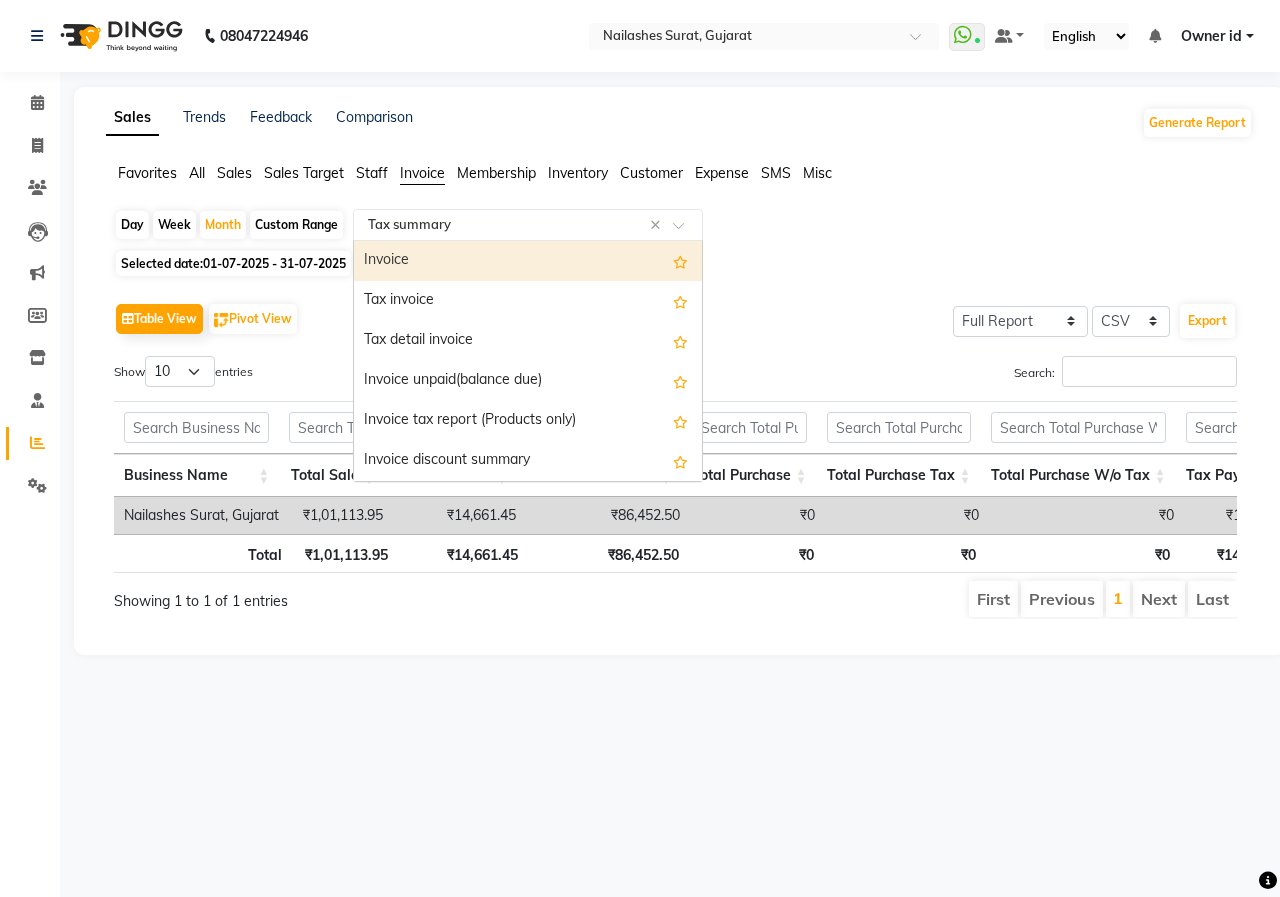 click on "Invoice" at bounding box center (528, 261) 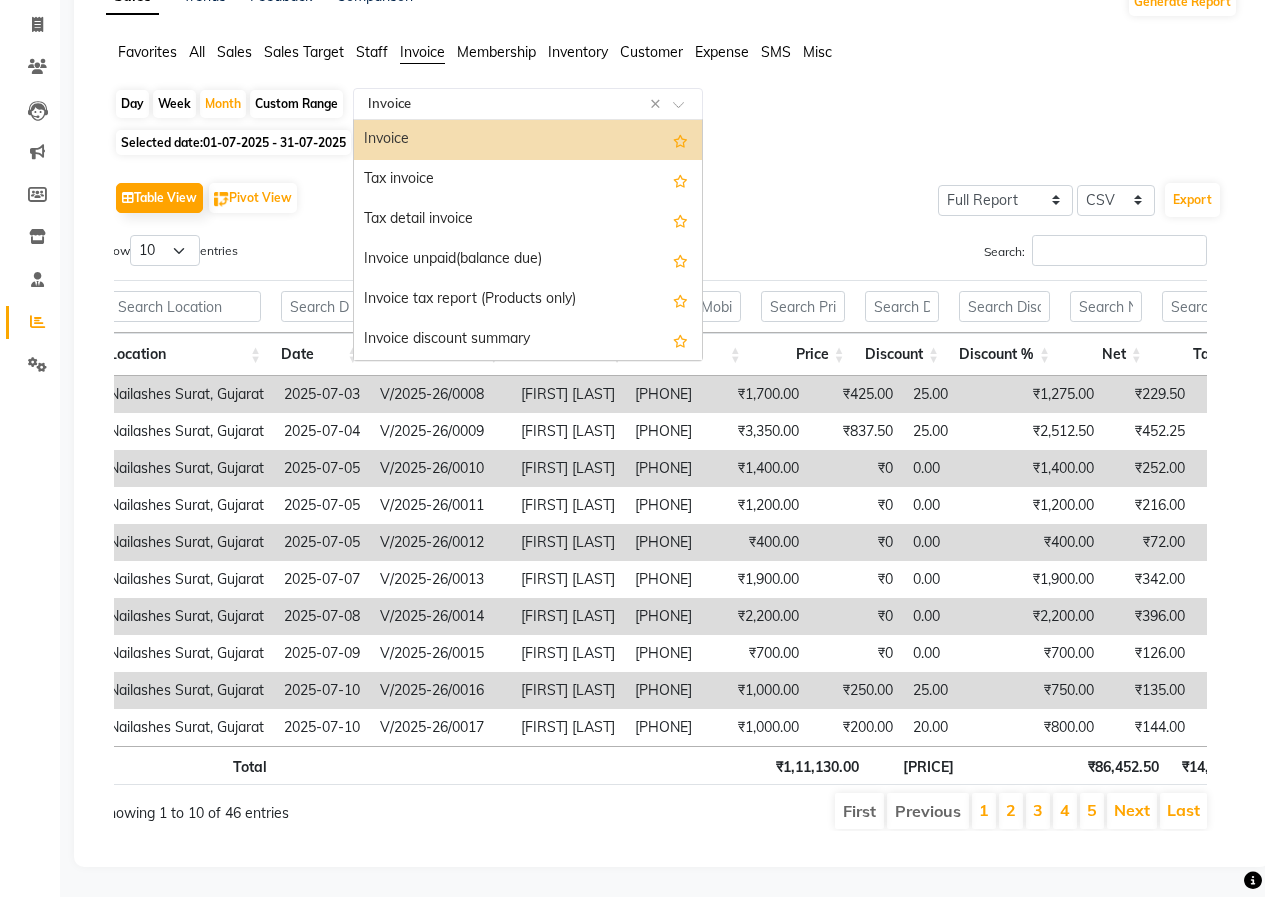 click 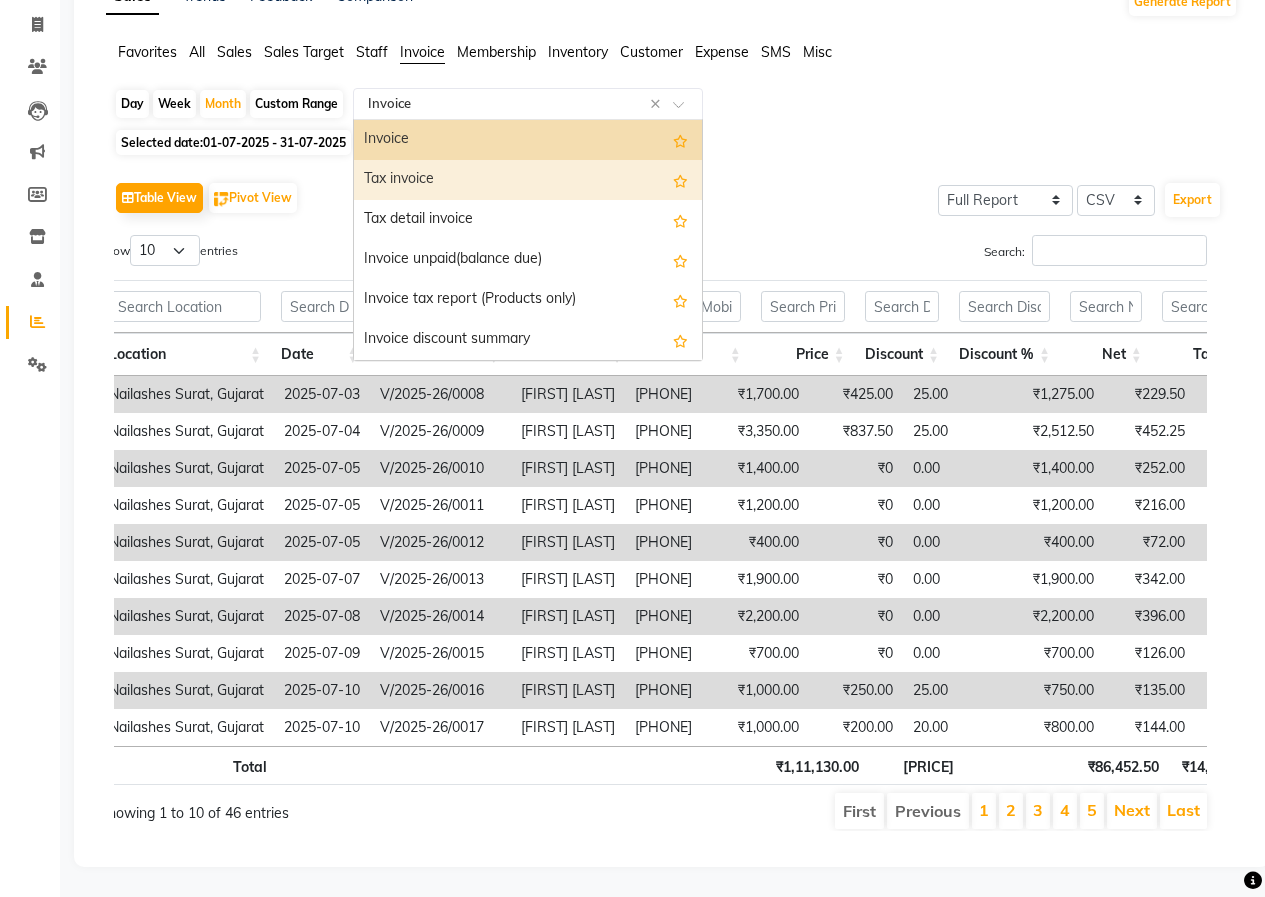 click on "Tax invoice" at bounding box center (528, 180) 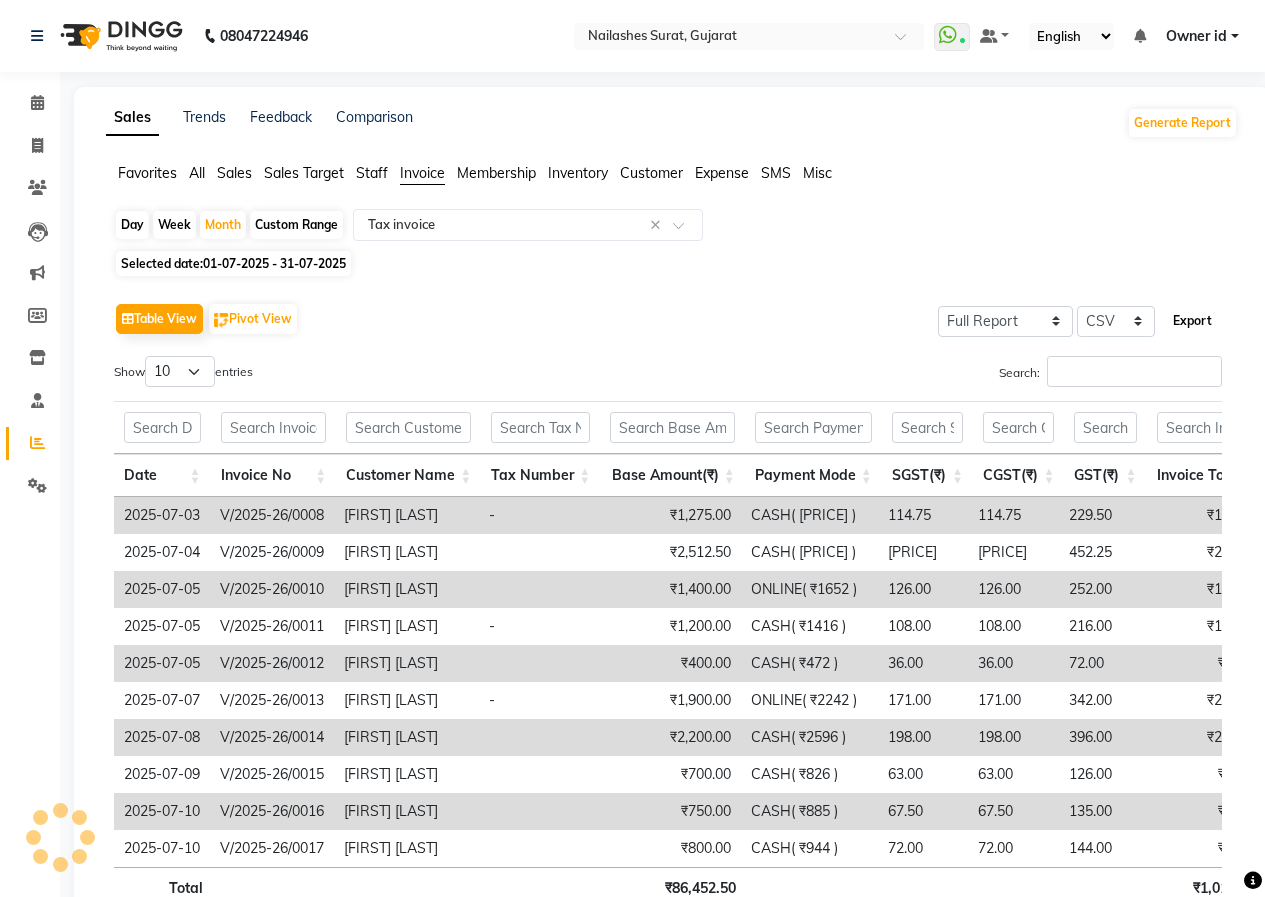 click on "Export" 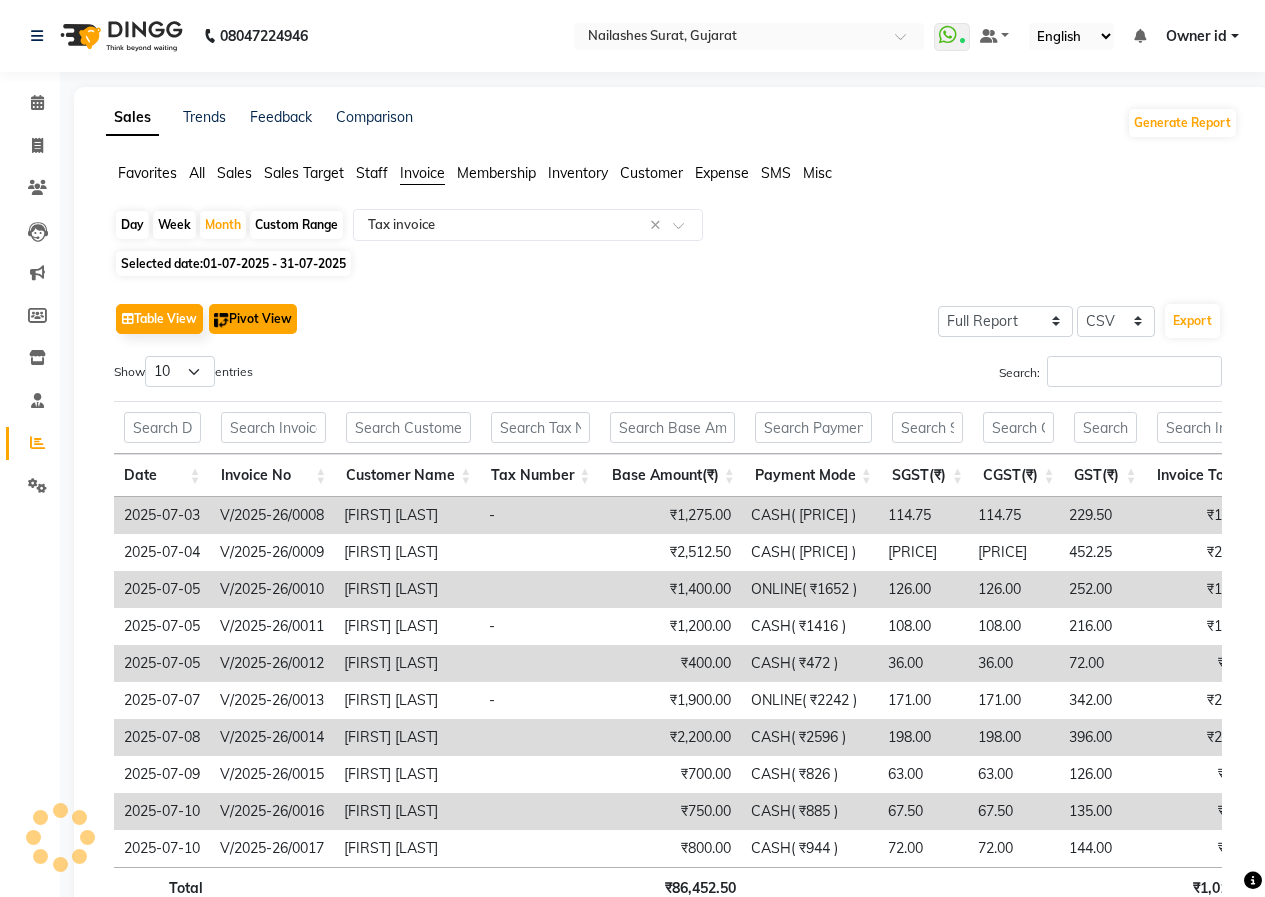 click on "Pivot View" 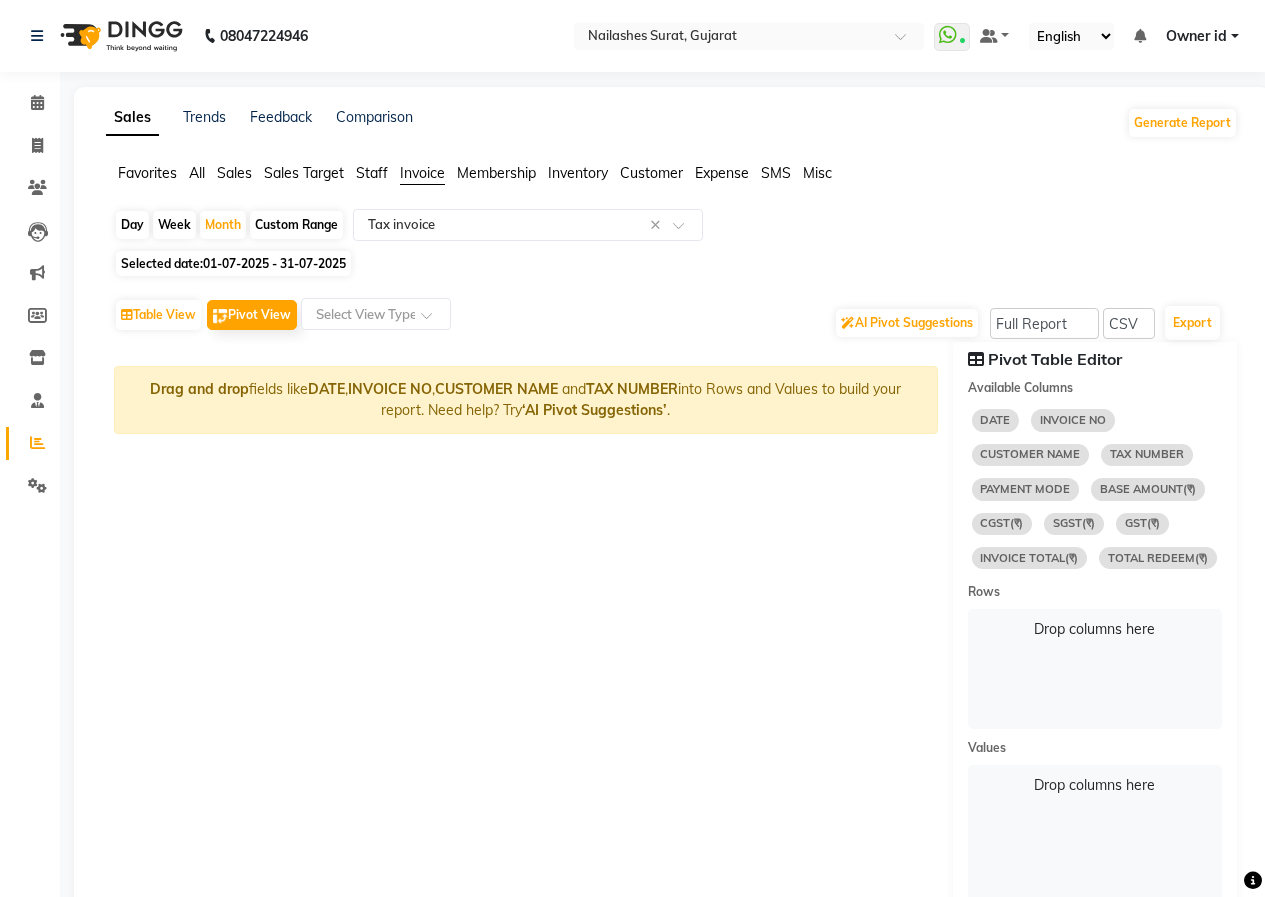 select on "10" 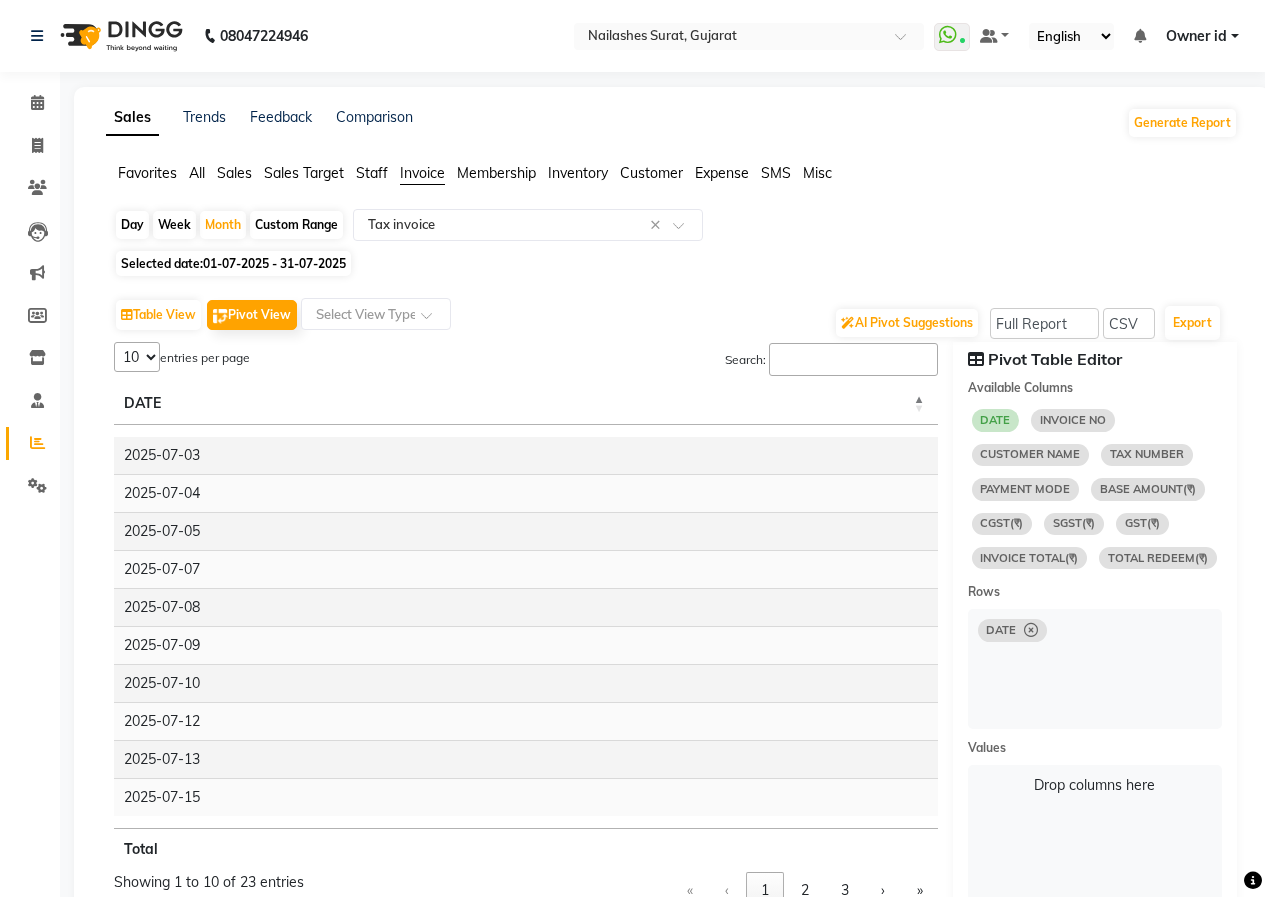 select on "10" 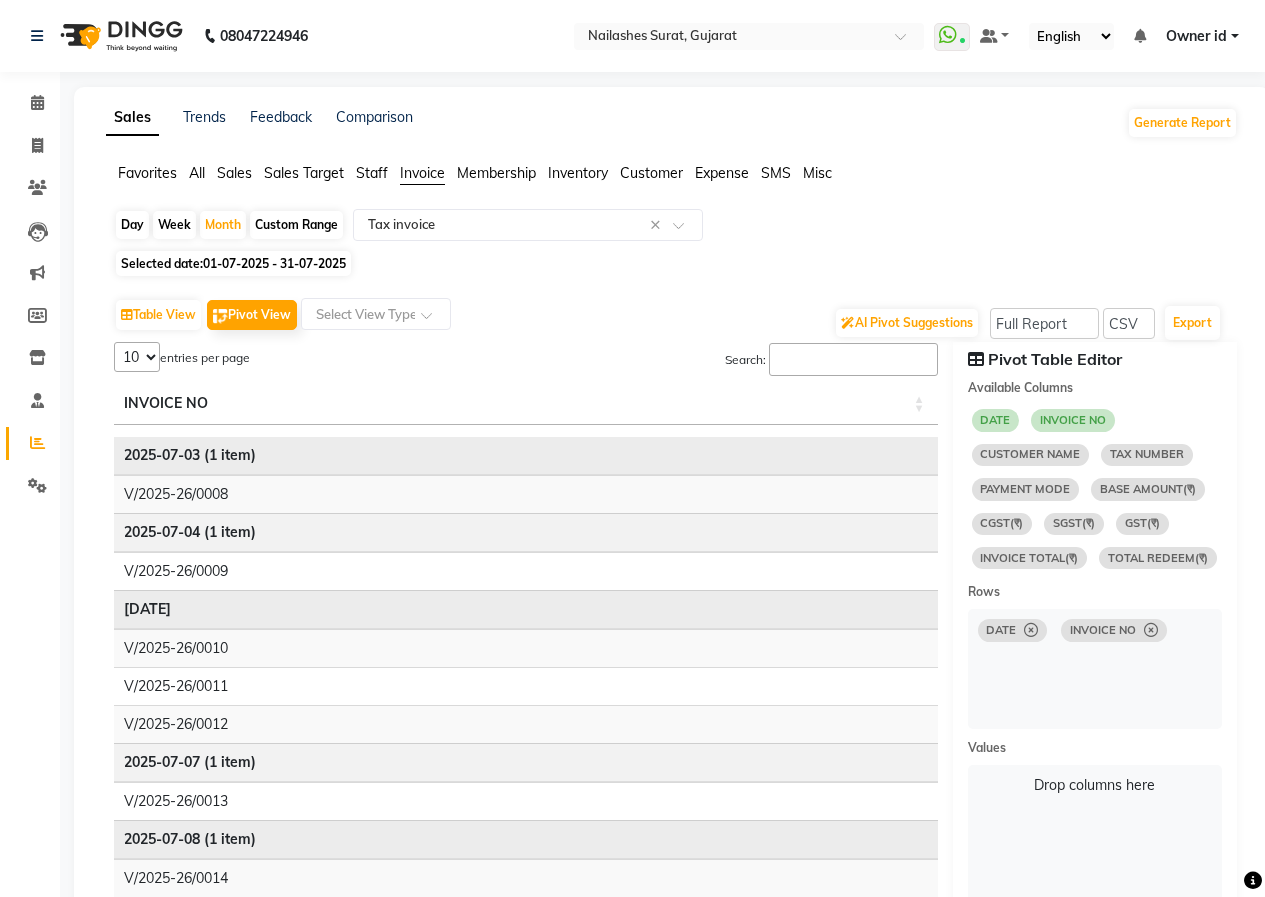 select on "10" 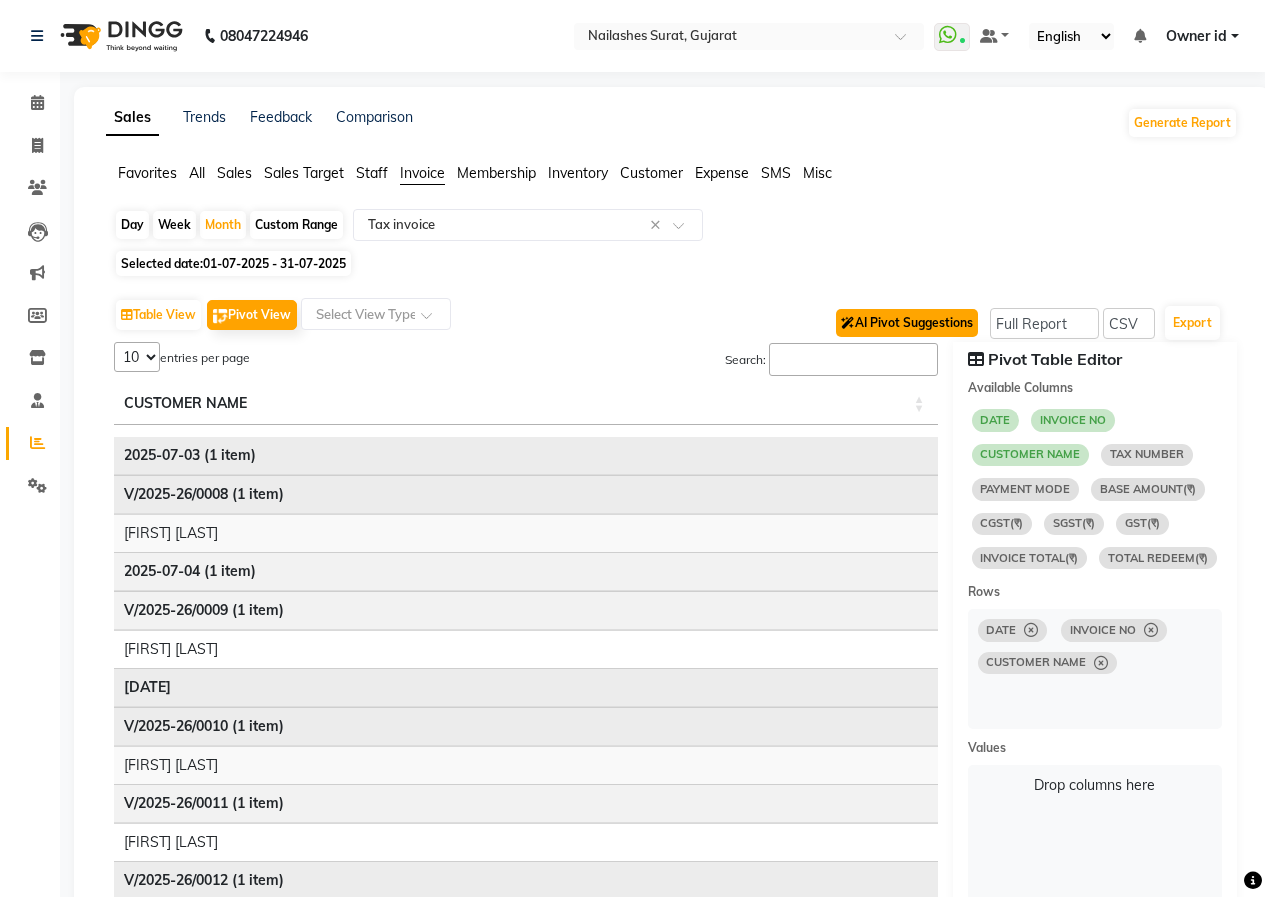 click on "AI Pivot Suggestions" 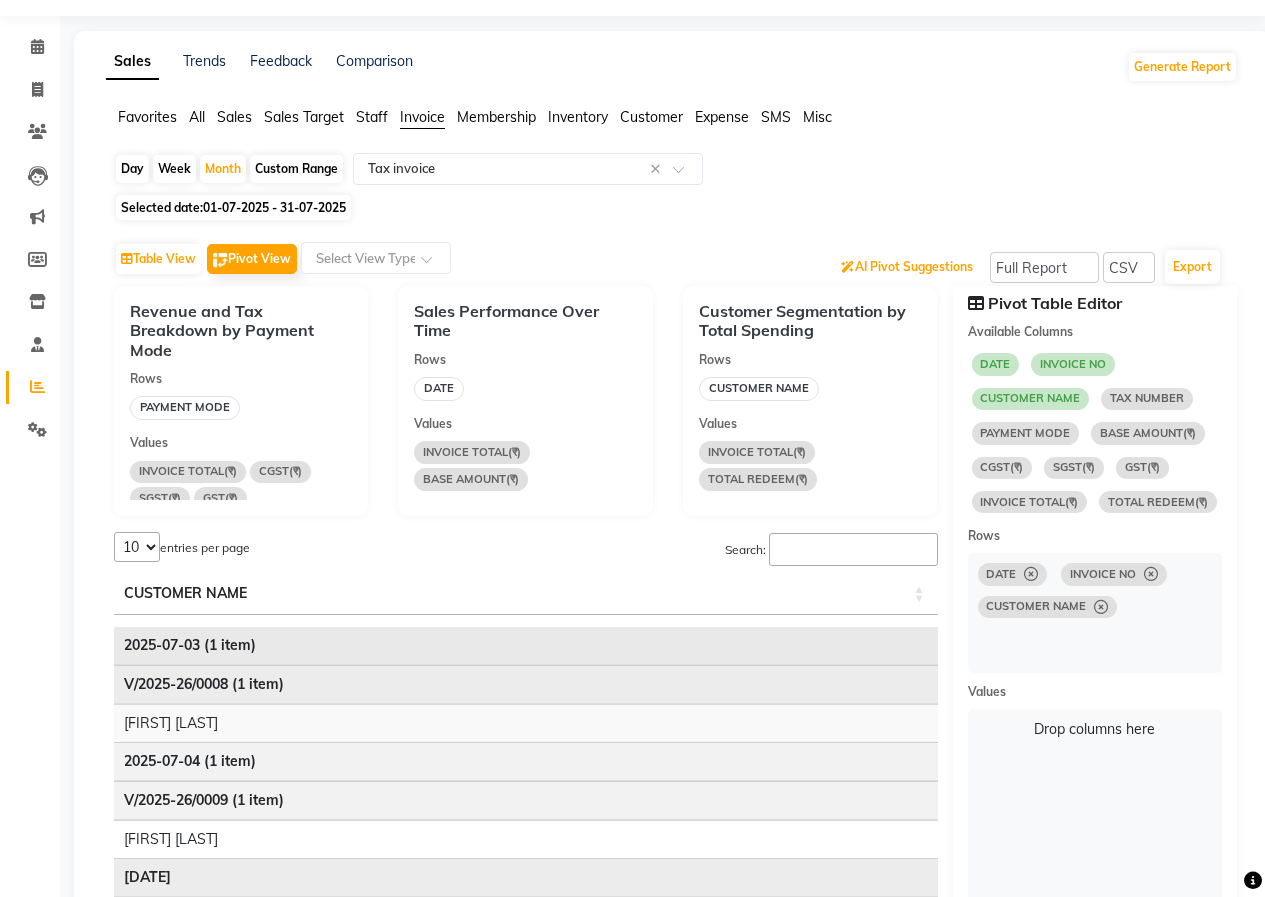 scroll, scrollTop: 0, scrollLeft: 0, axis: both 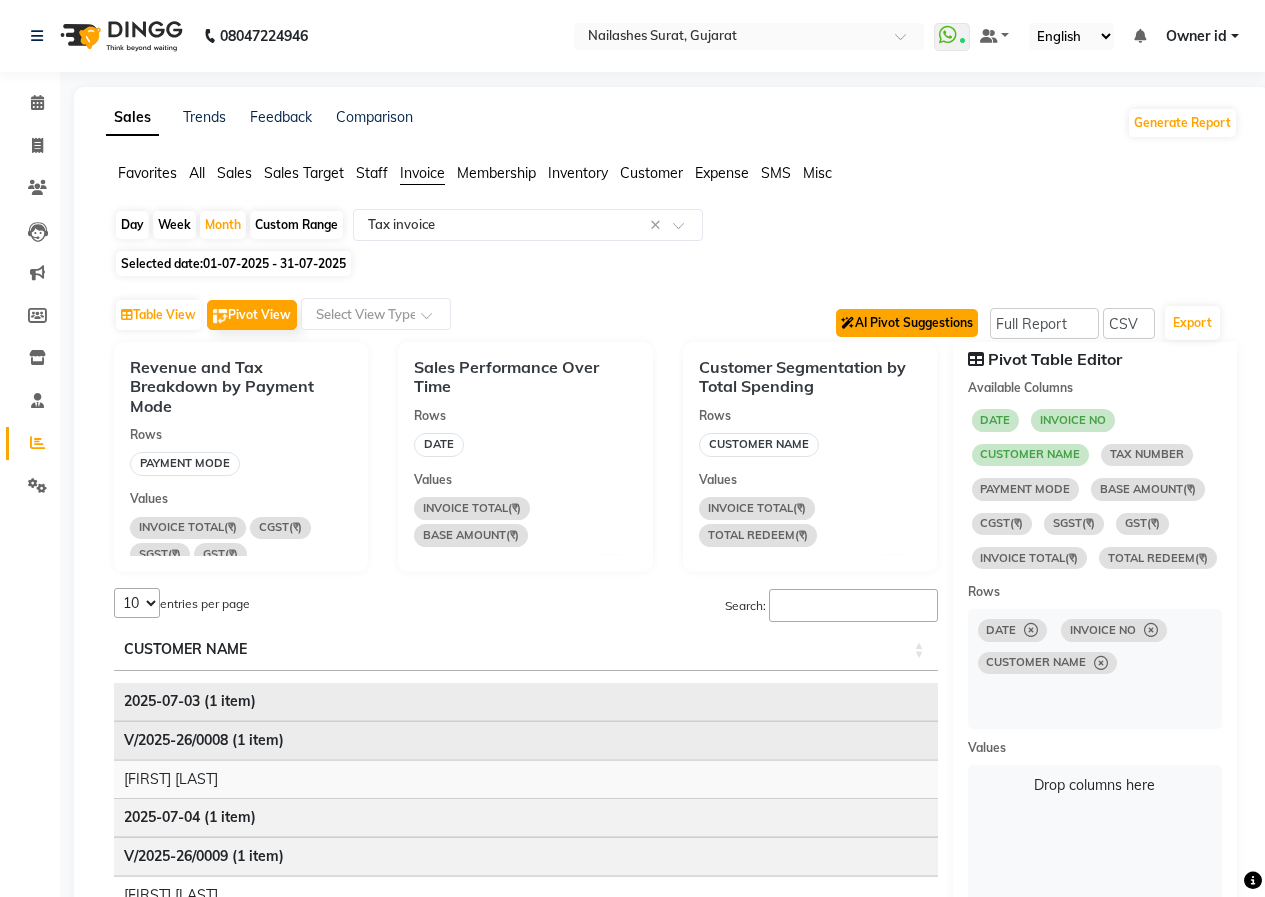 click on "AI Pivot Suggestions" 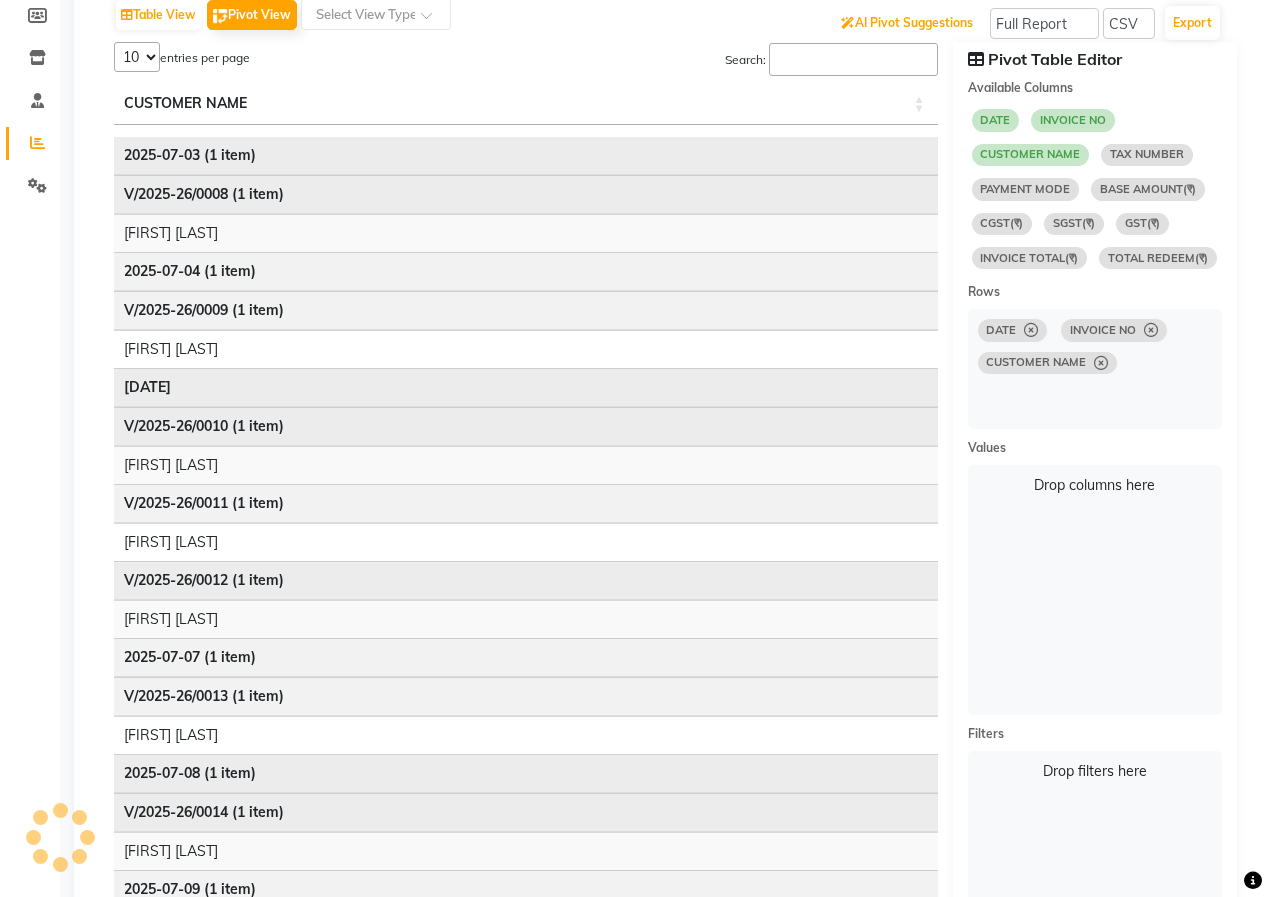 scroll, scrollTop: 0, scrollLeft: 0, axis: both 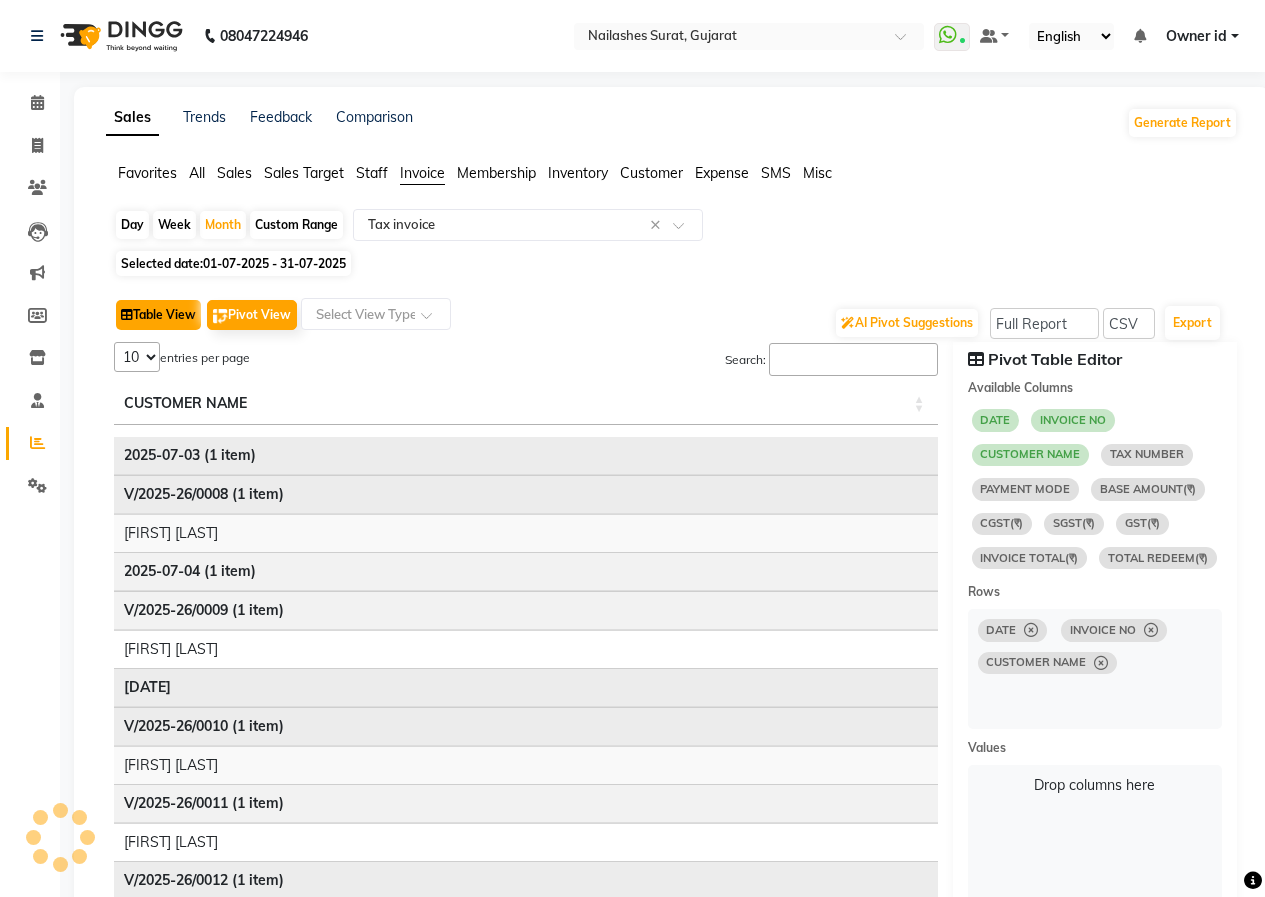 click on "Table View" 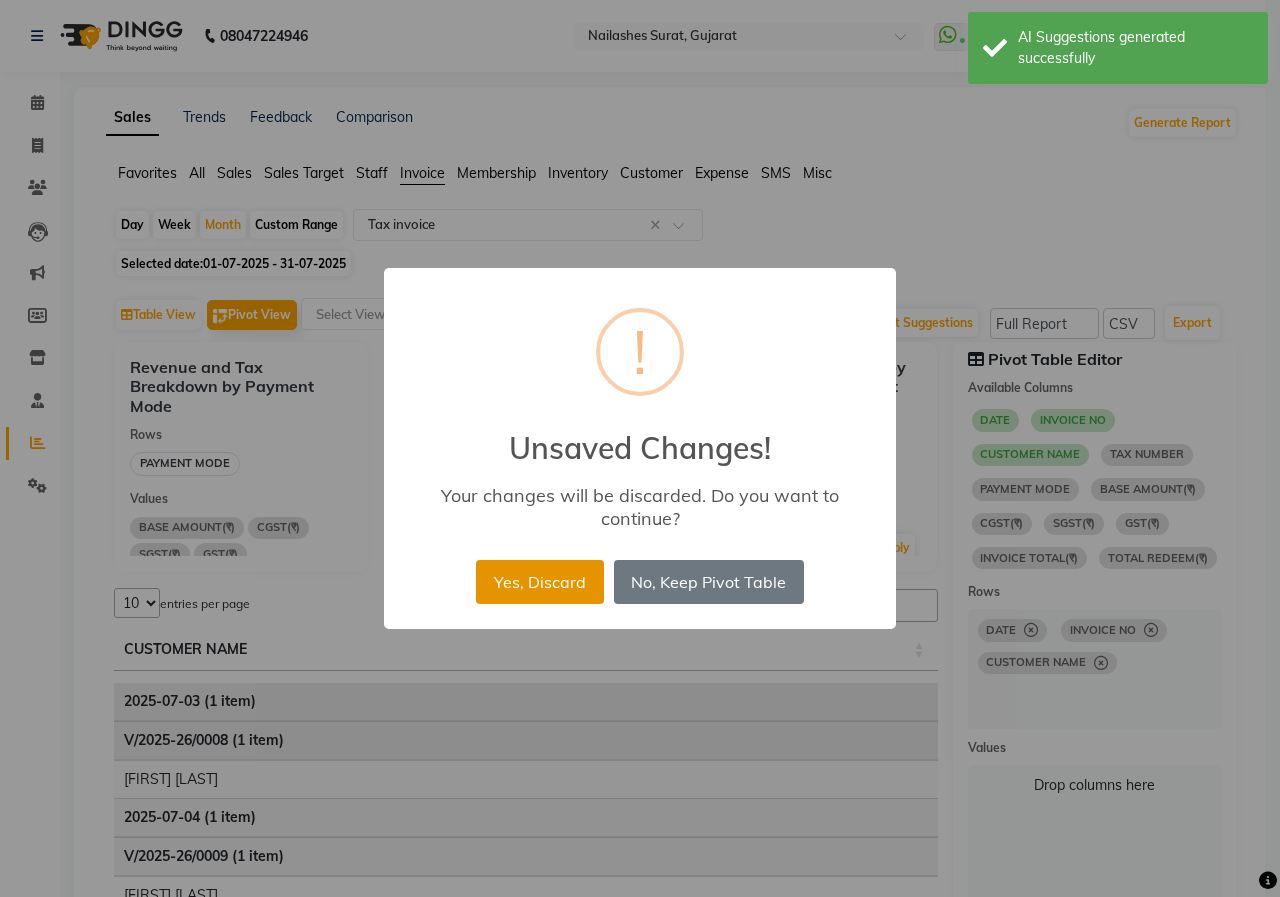 click on "Yes, Discard" at bounding box center [539, 582] 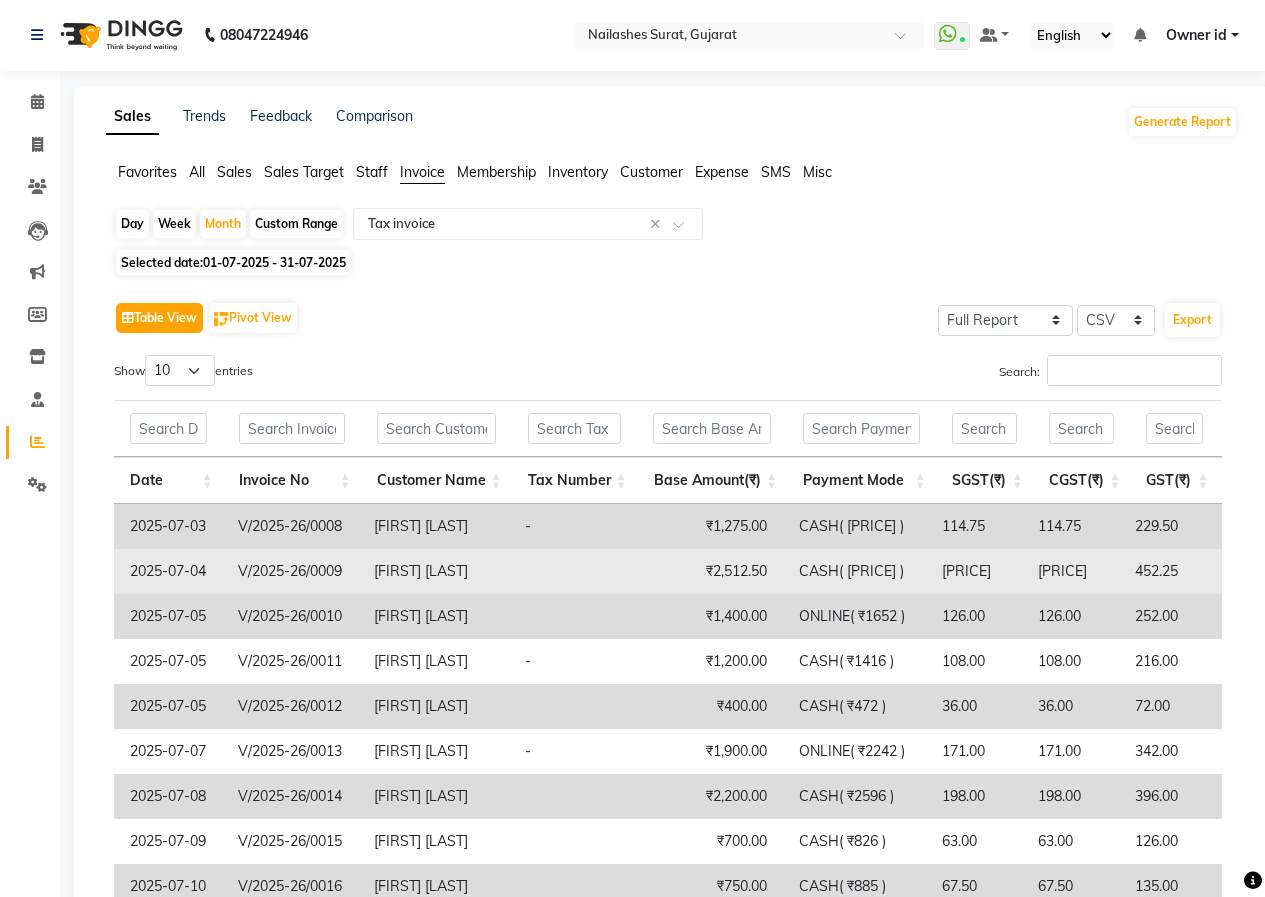 scroll, scrollTop: 0, scrollLeft: 0, axis: both 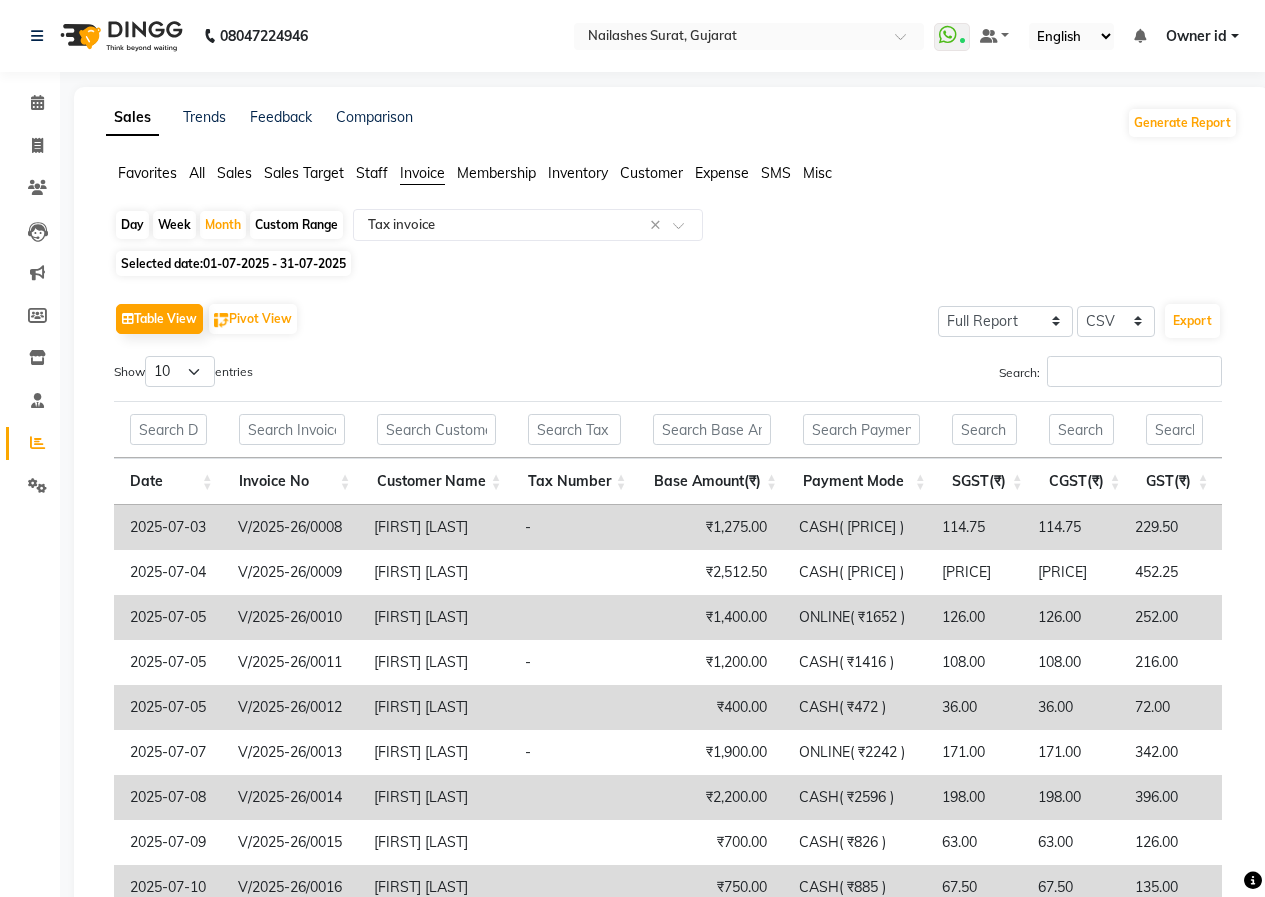 click on "All" 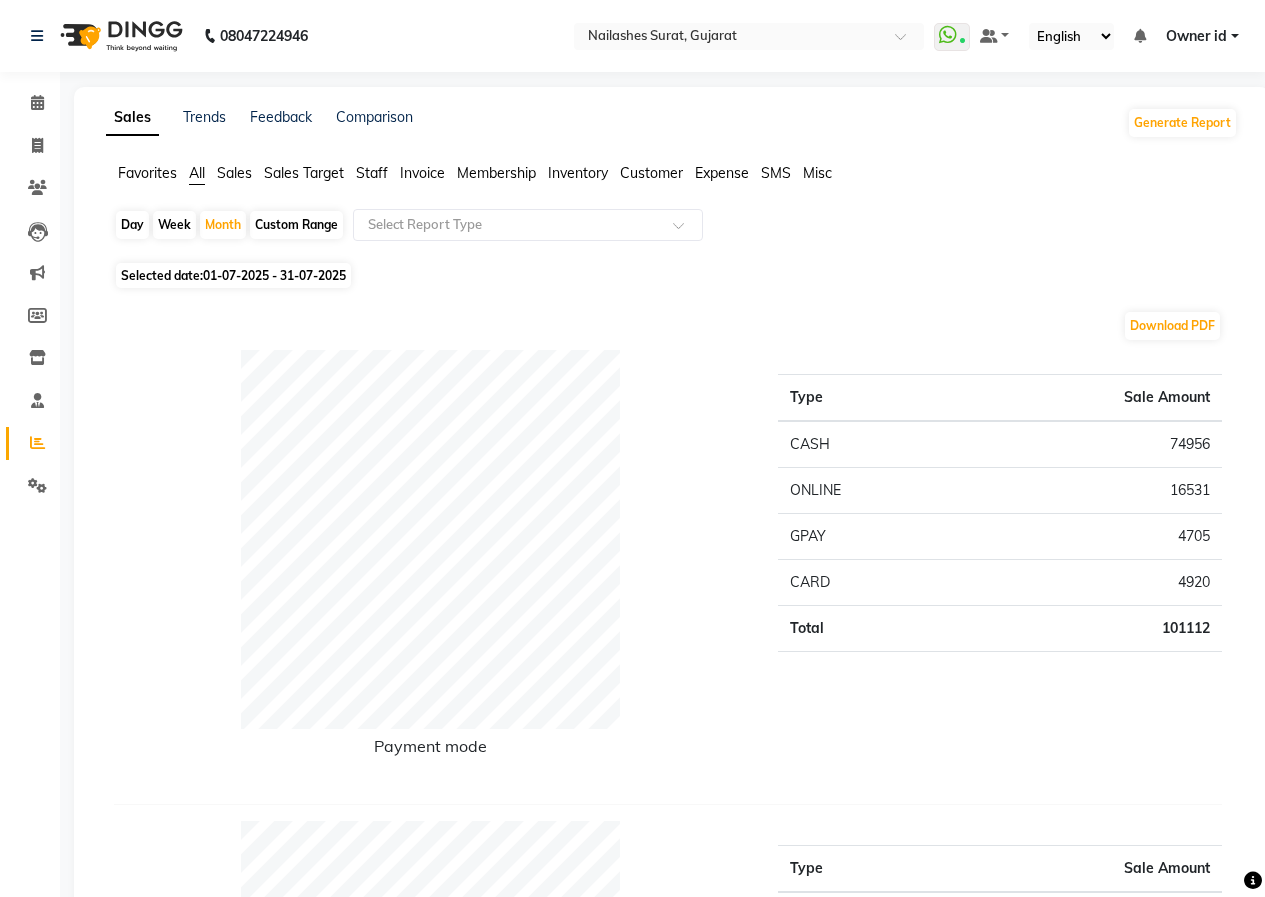 click on "Sales" 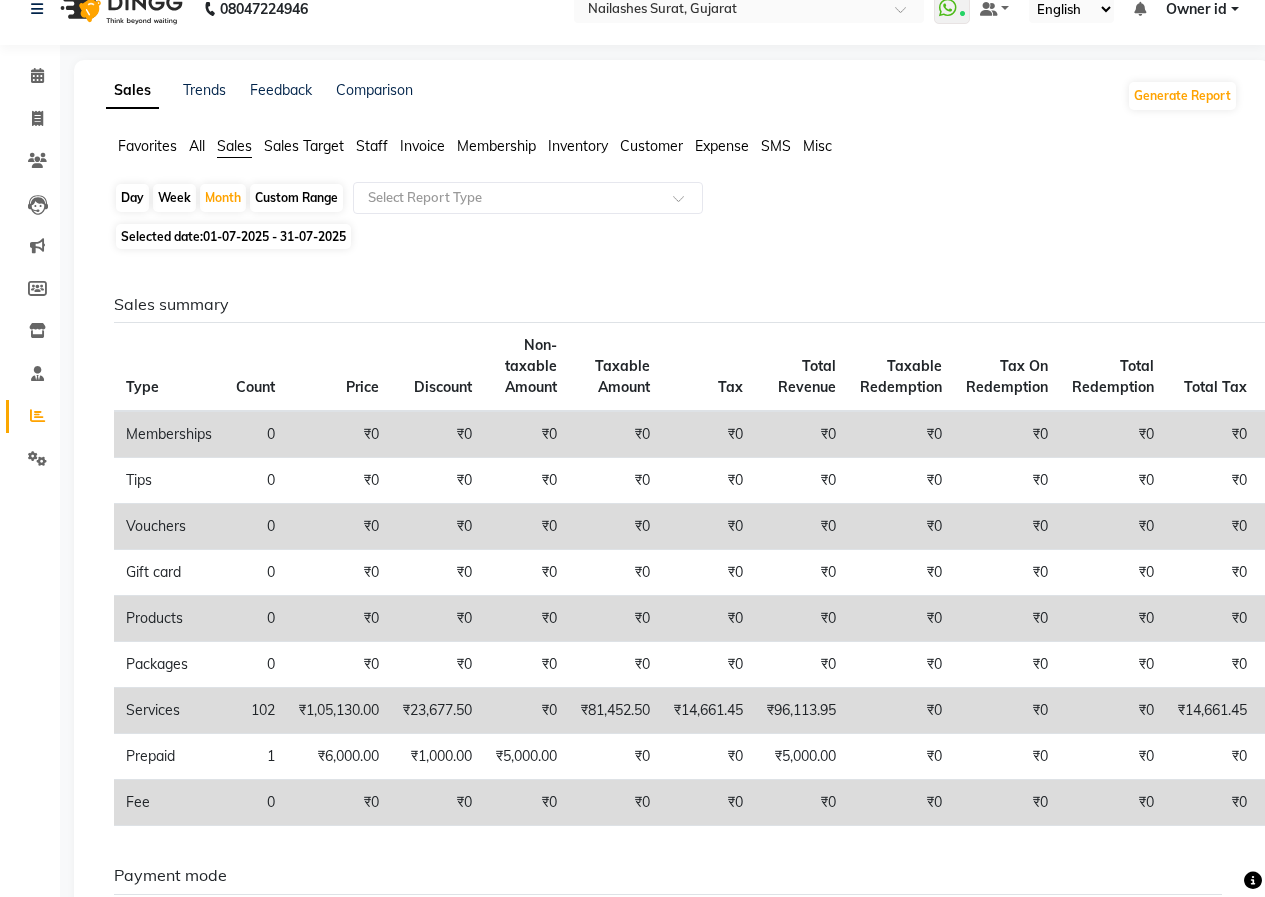 scroll, scrollTop: 0, scrollLeft: 0, axis: both 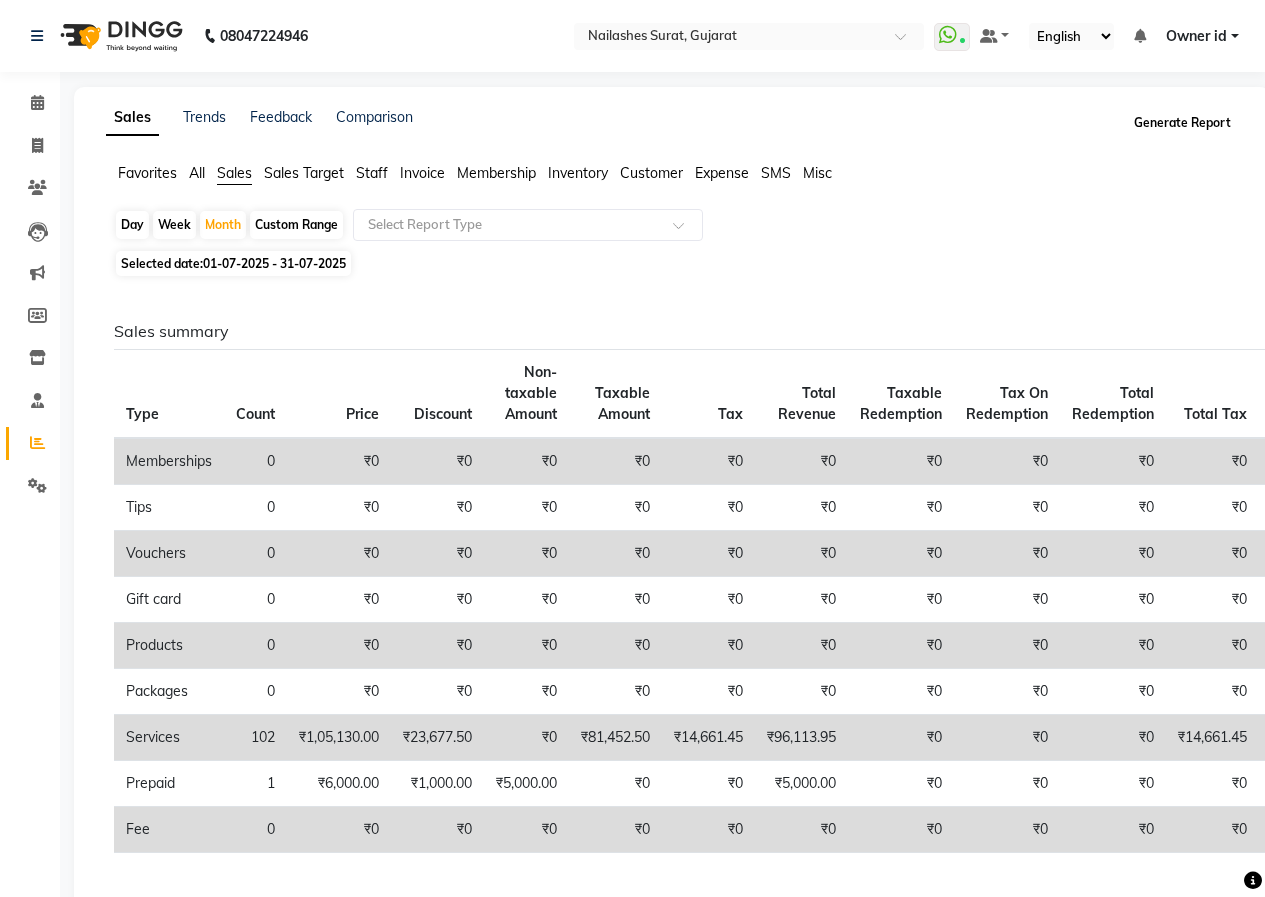click on "Generate Report" 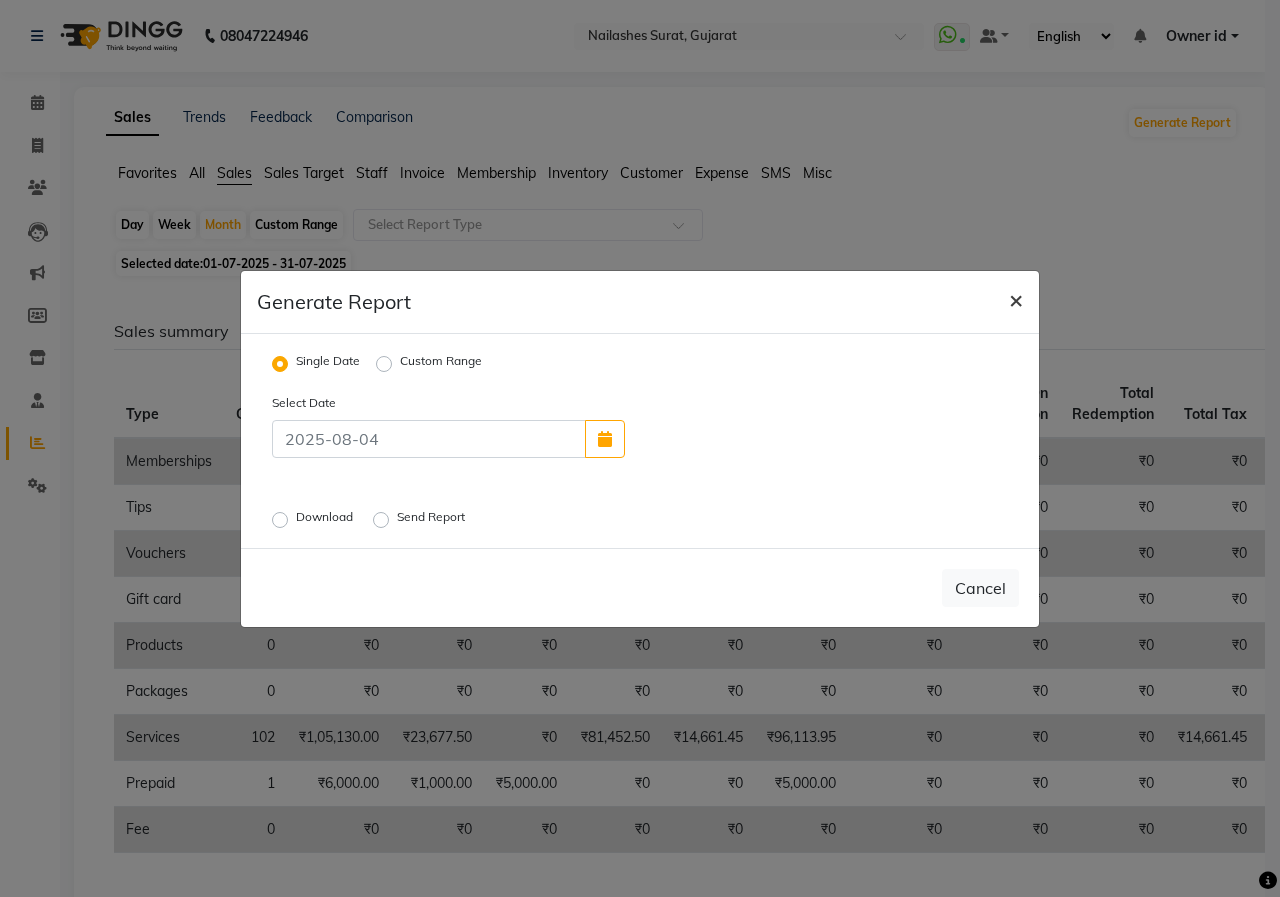 click on "×" 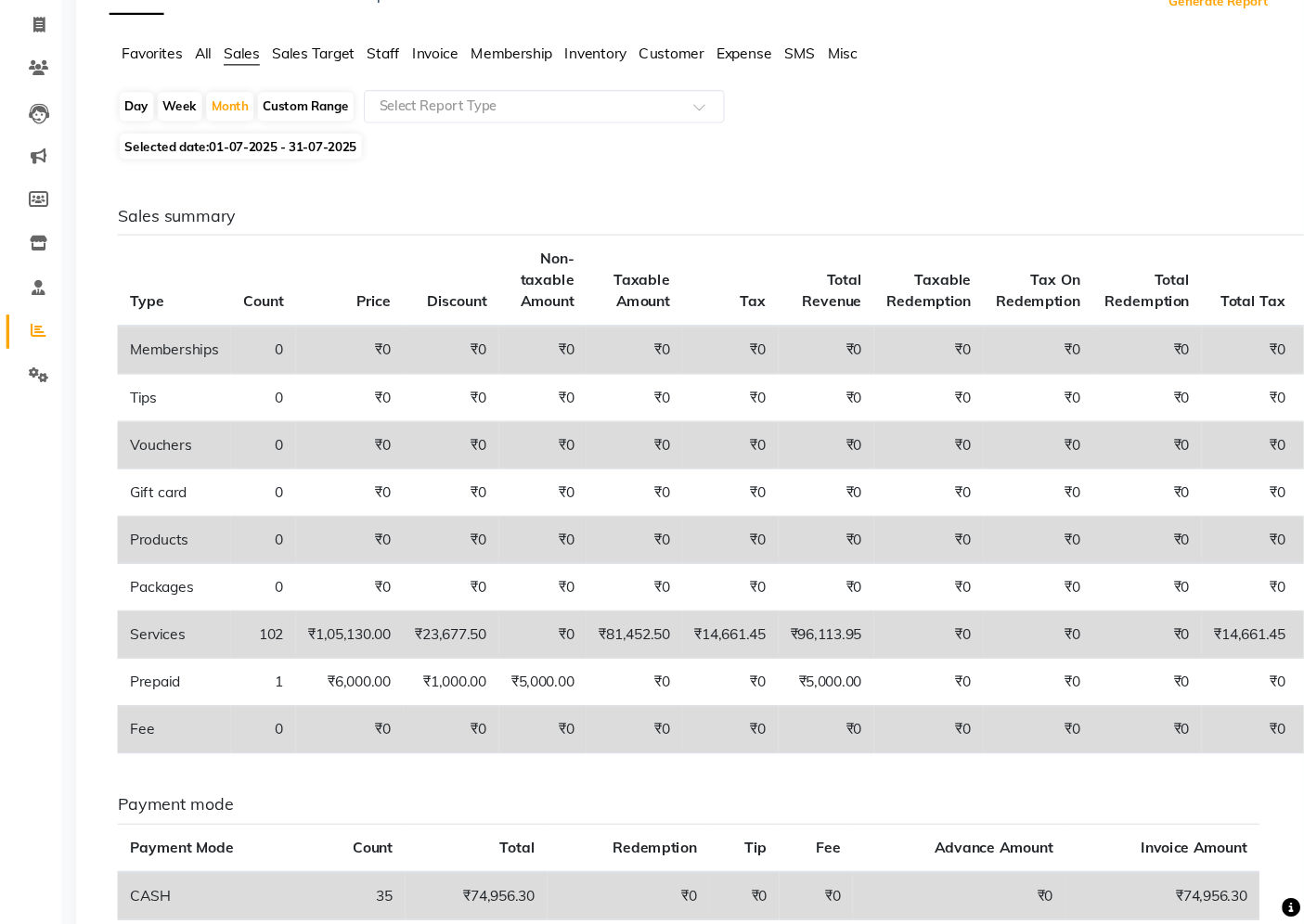 scroll, scrollTop: 186, scrollLeft: 0, axis: vertical 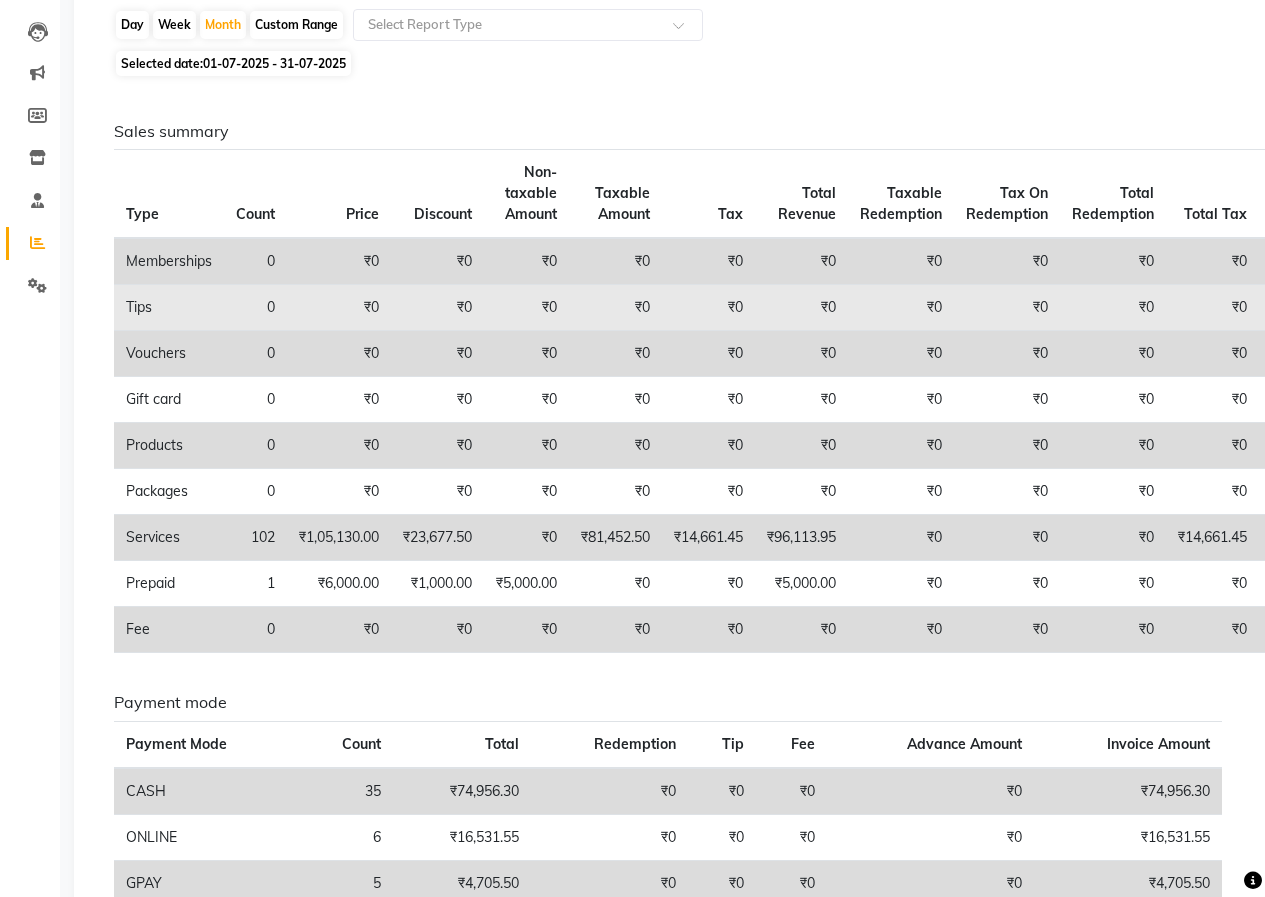 type 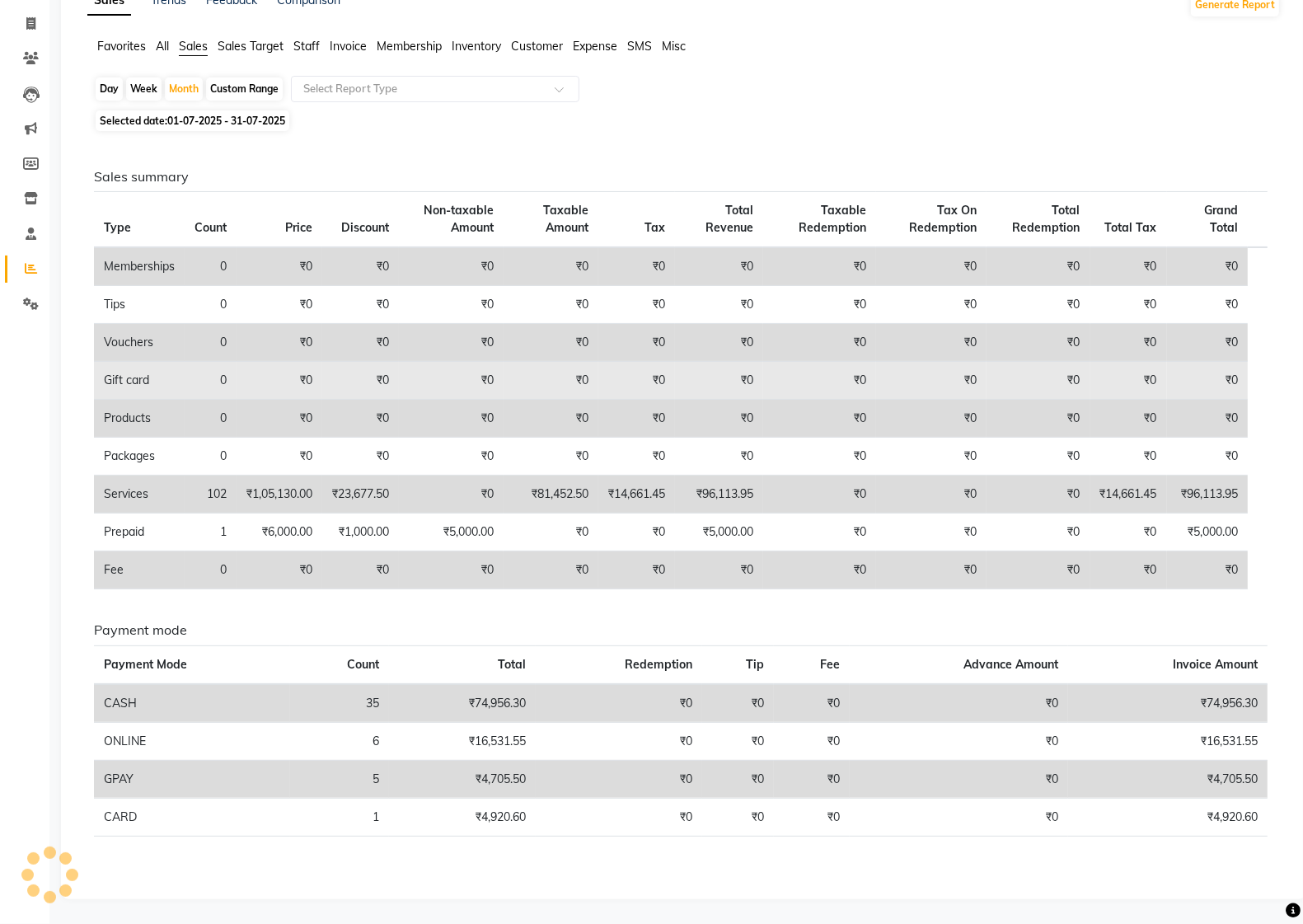 scroll, scrollTop: 39, scrollLeft: 0, axis: vertical 